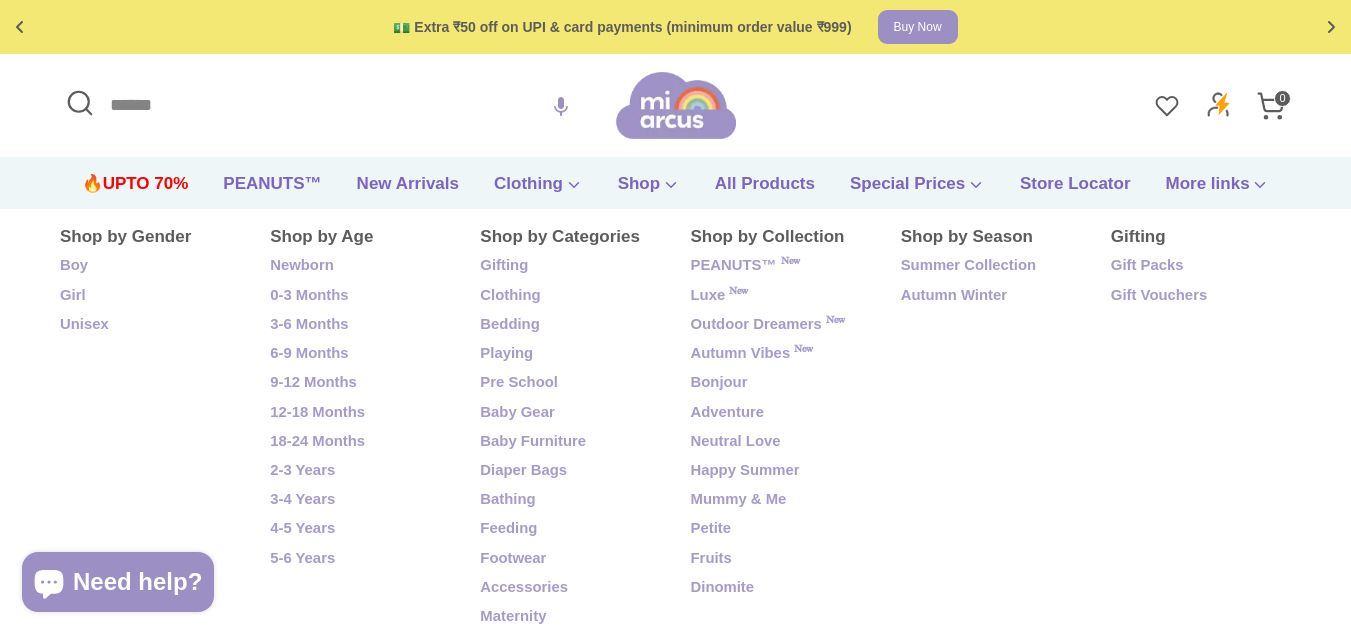 scroll, scrollTop: 100, scrollLeft: 0, axis: vertical 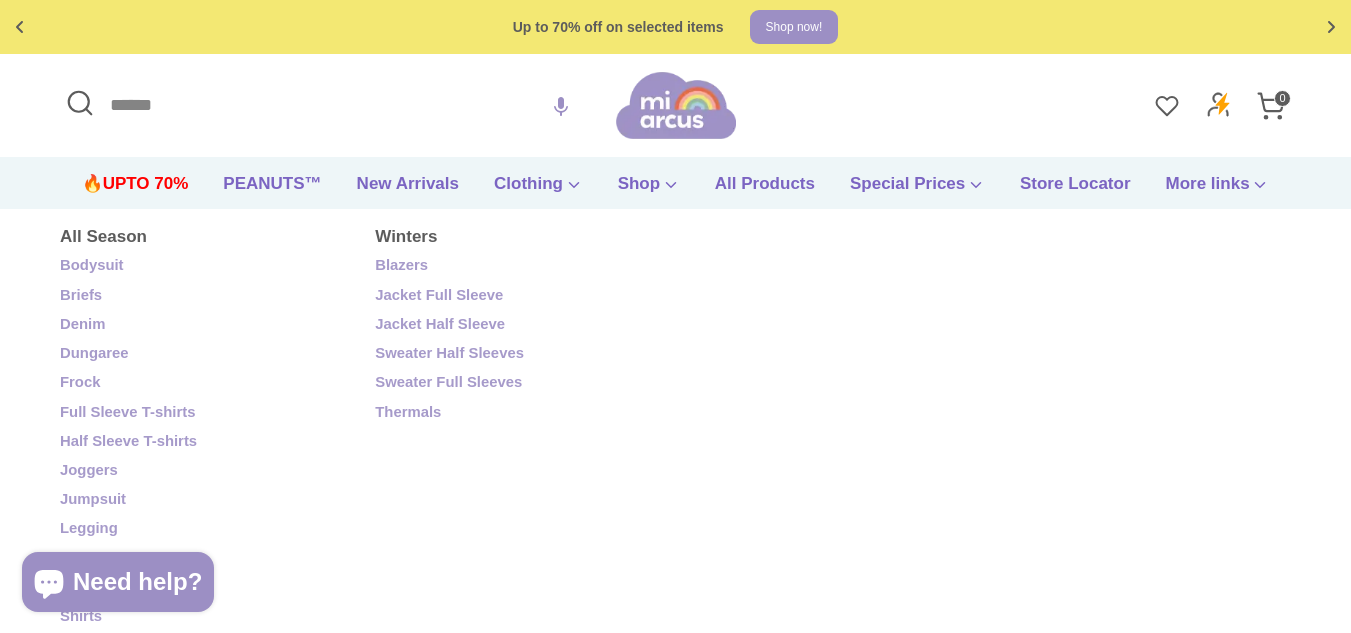 click on "Search
Search
Search
🔥UPTO 70%
PEANUTS™
New Arrivals
Clothing" at bounding box center (675, 183) 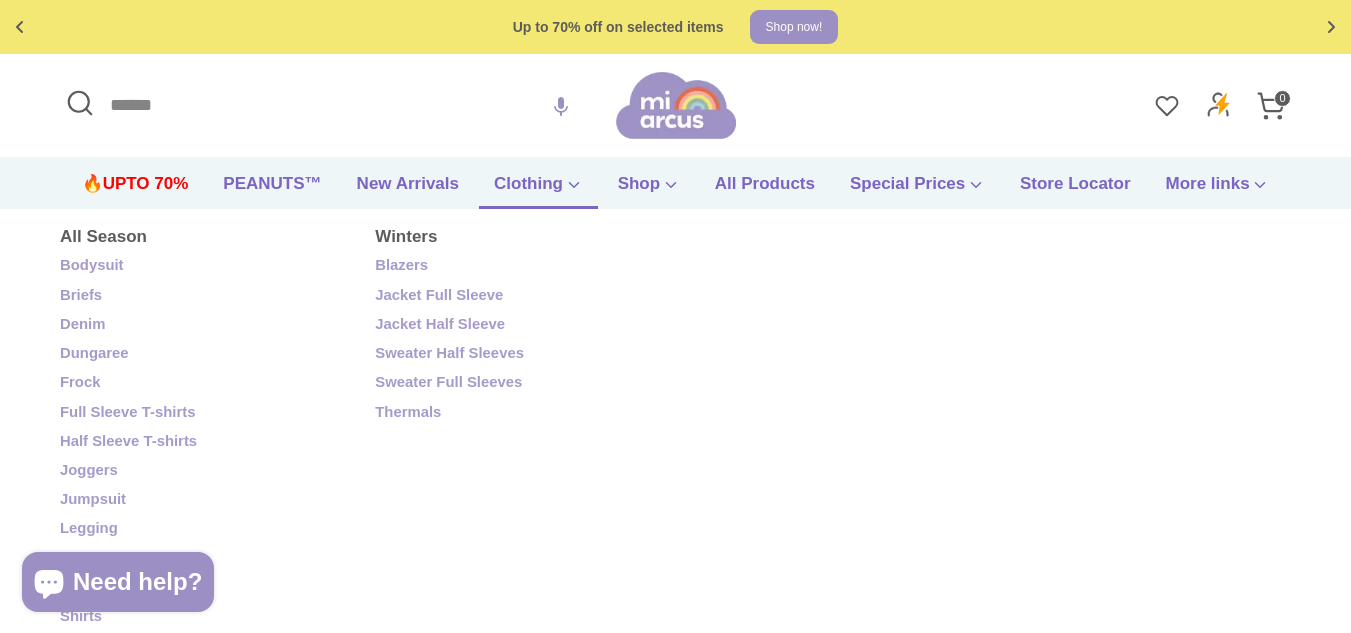 click on "Clothing" at bounding box center [538, 190] 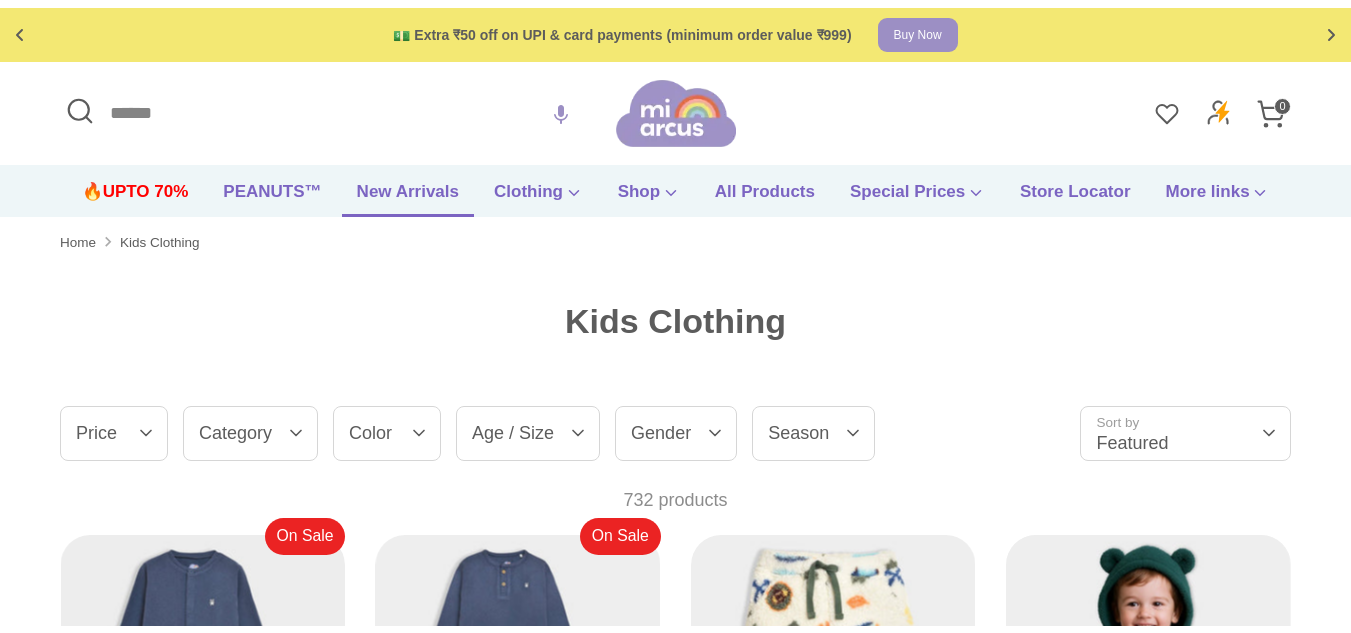 scroll, scrollTop: 0, scrollLeft: 0, axis: both 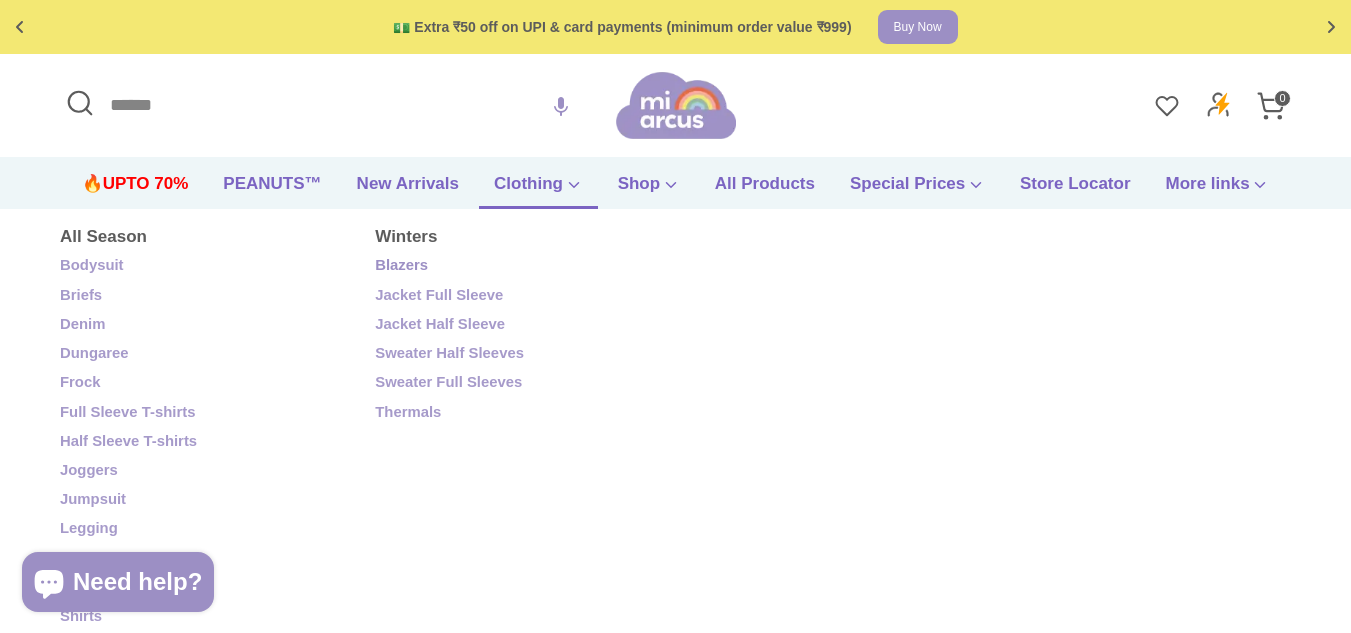 click on "Blazers" at bounding box center [517, 266] 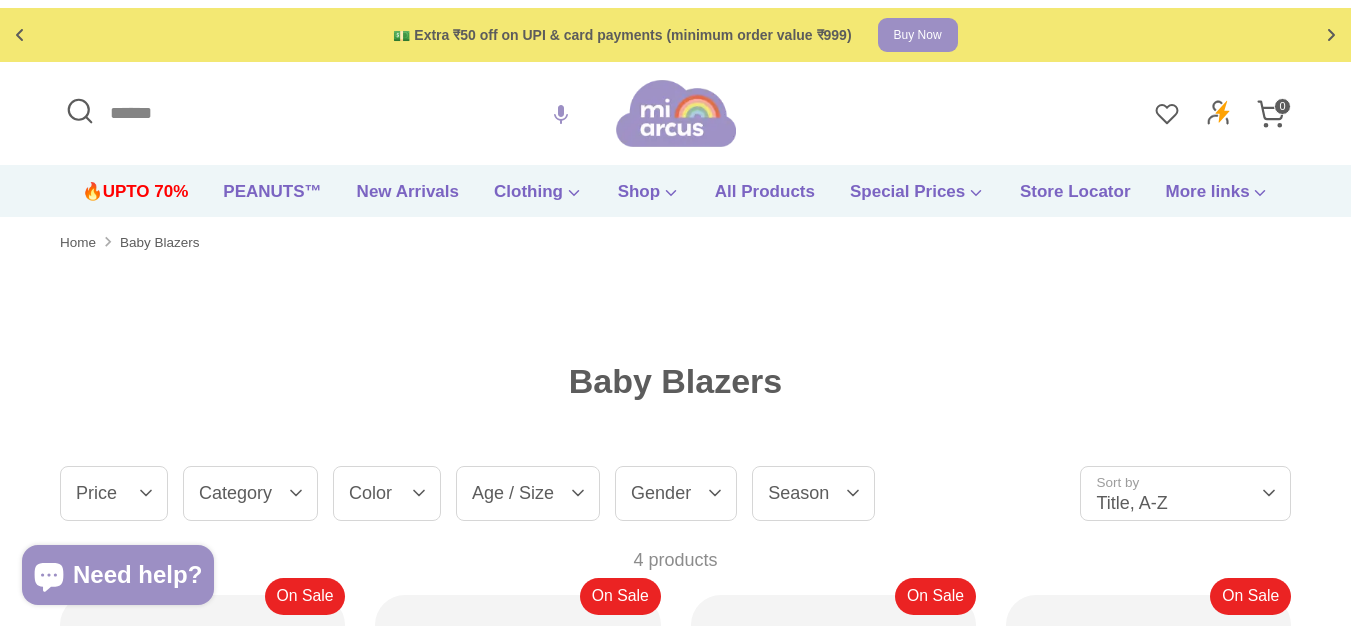 scroll, scrollTop: 0, scrollLeft: 0, axis: both 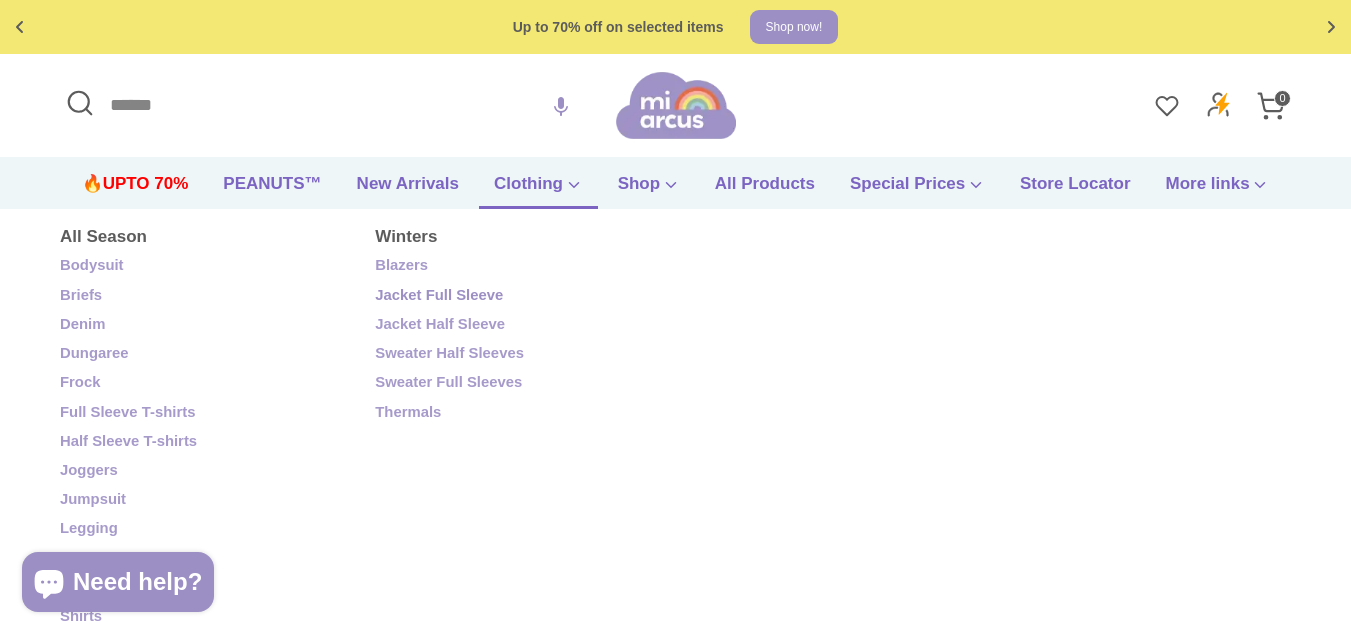 click on "Jacket Full Sleeve" at bounding box center (517, 296) 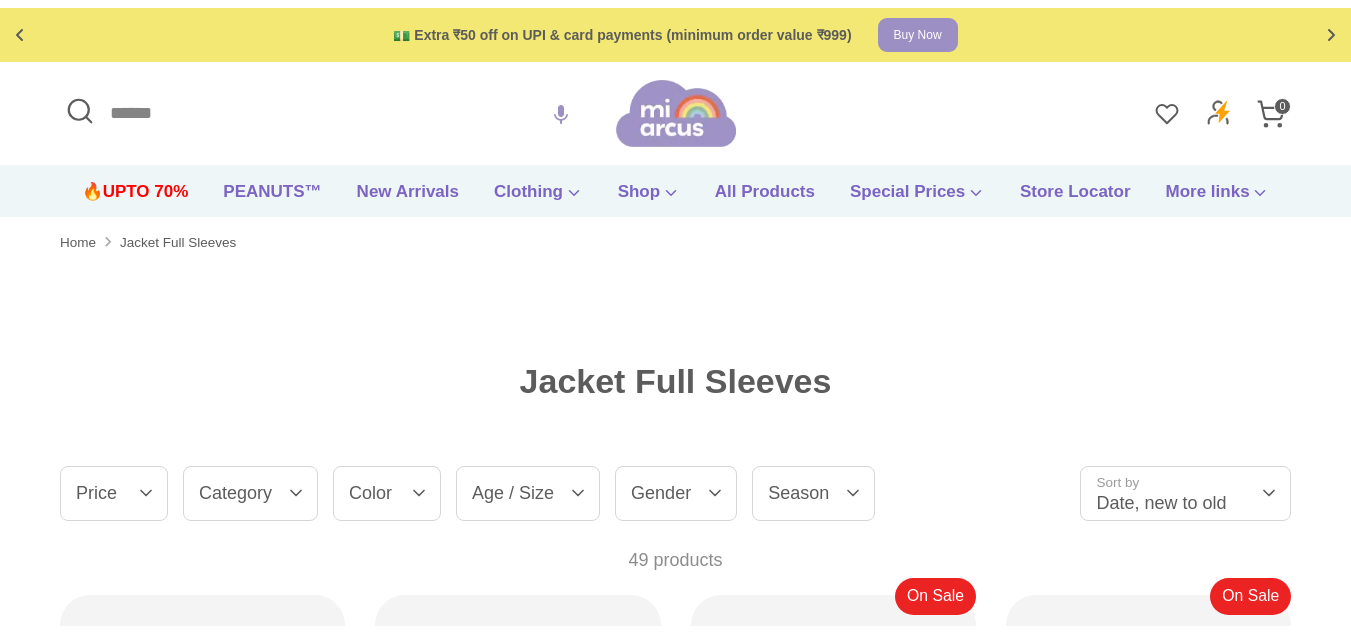 scroll, scrollTop: 0, scrollLeft: 0, axis: both 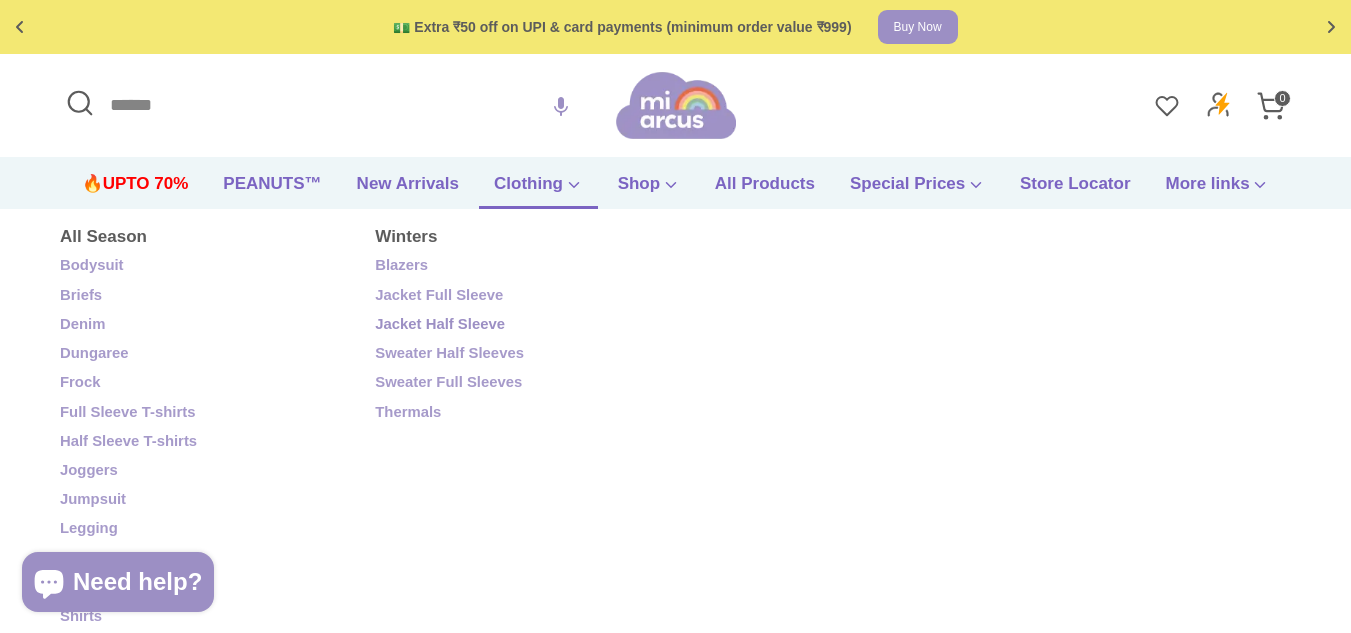 click on "Jacket Half Sleeve" at bounding box center (517, 325) 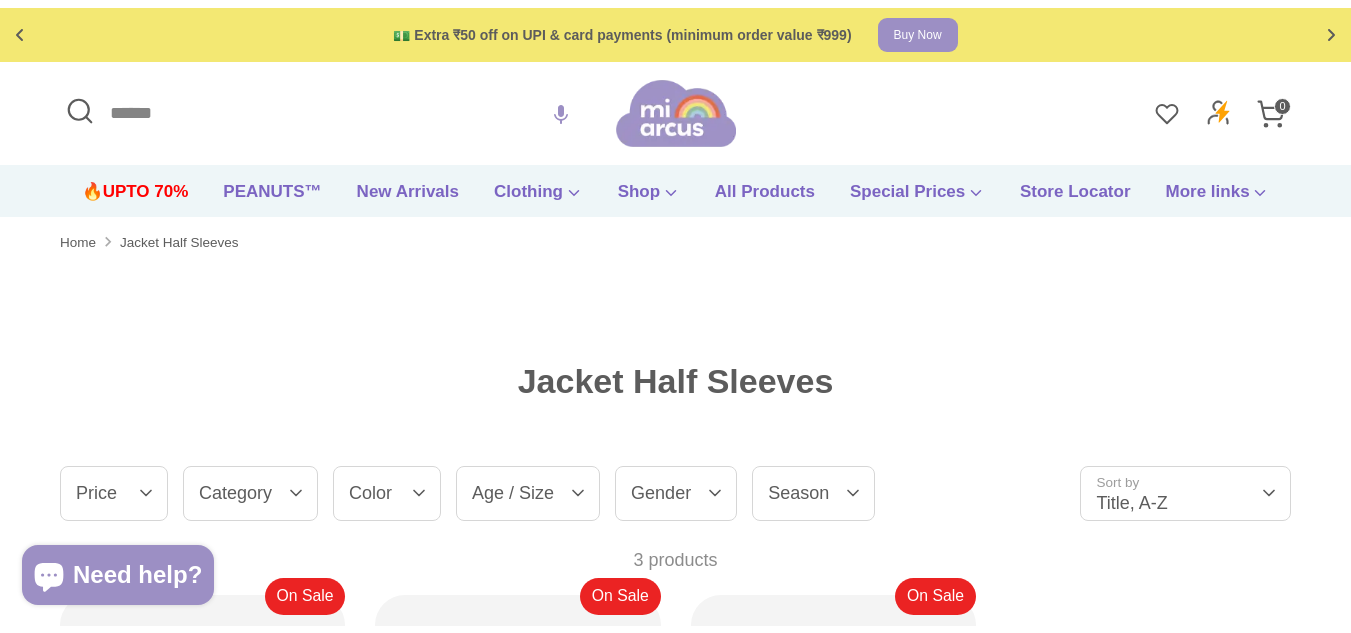 scroll, scrollTop: 0, scrollLeft: 0, axis: both 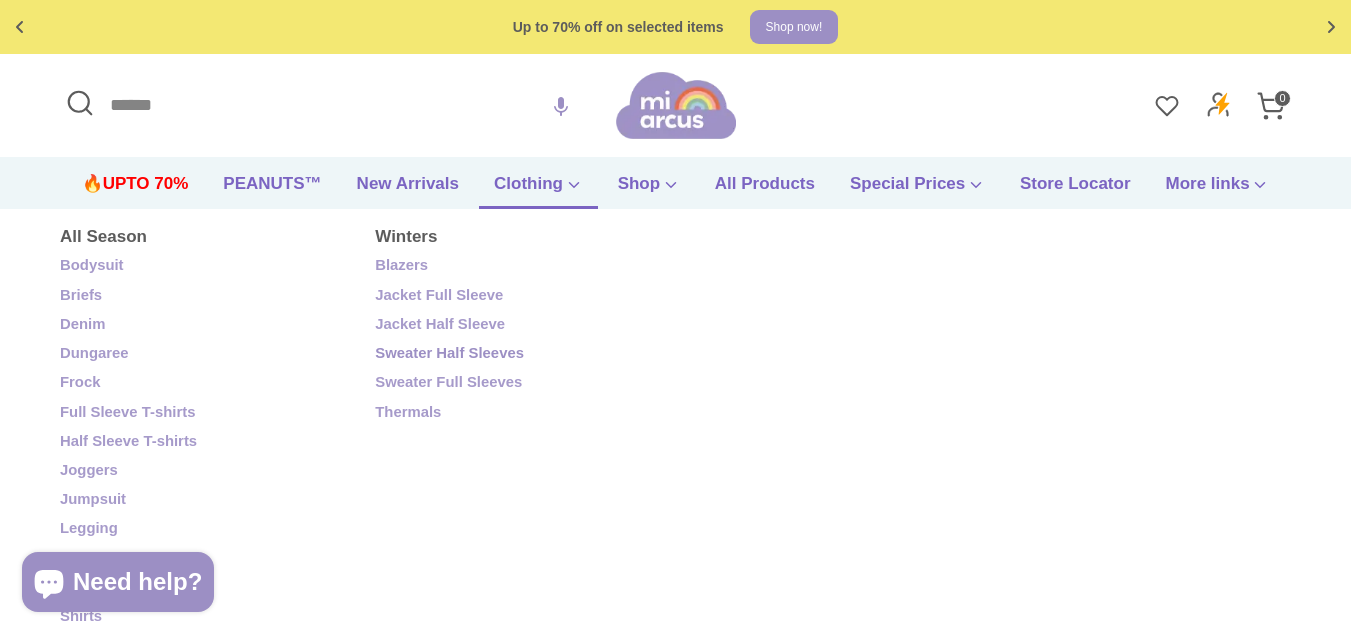 click on "Sweater Half Sleeves" at bounding box center [517, 354] 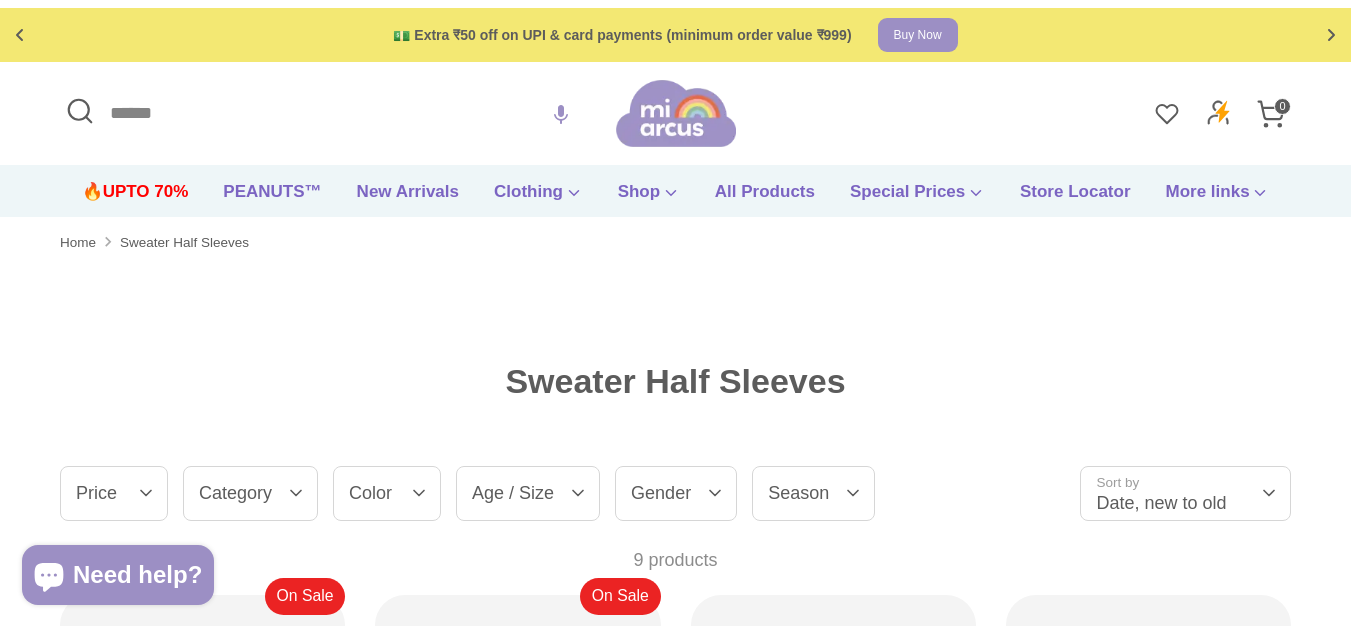 scroll, scrollTop: 0, scrollLeft: 0, axis: both 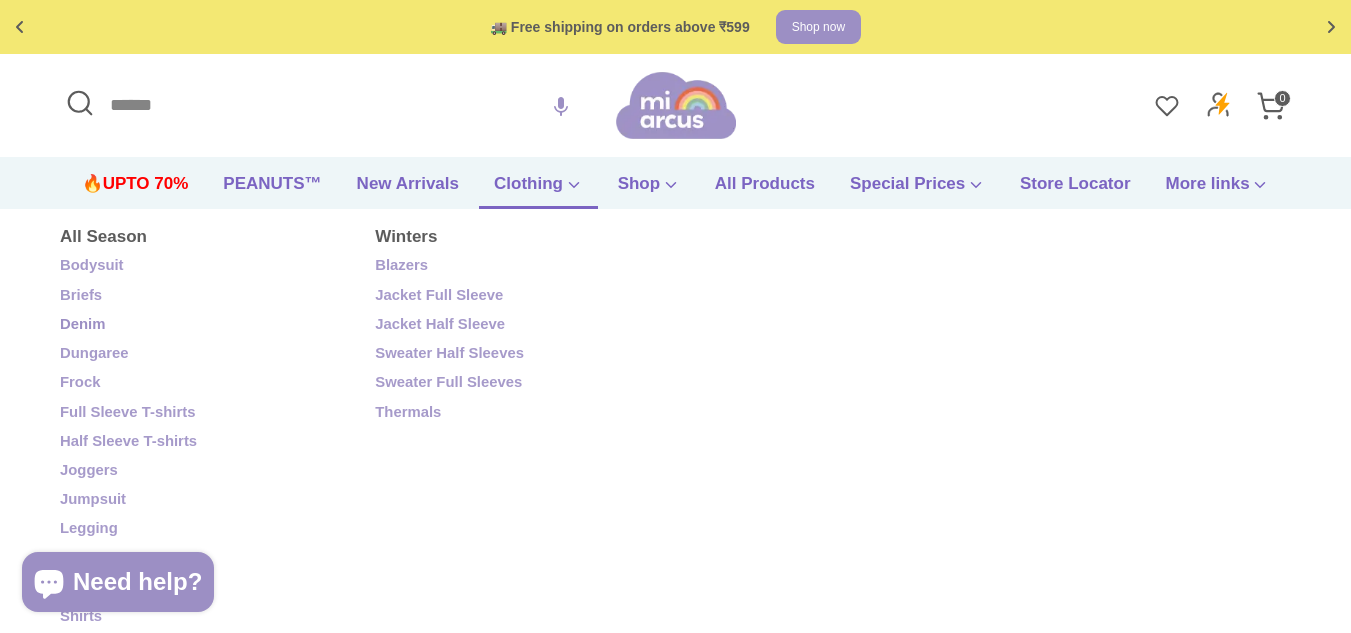 click on "Denim" at bounding box center (202, 325) 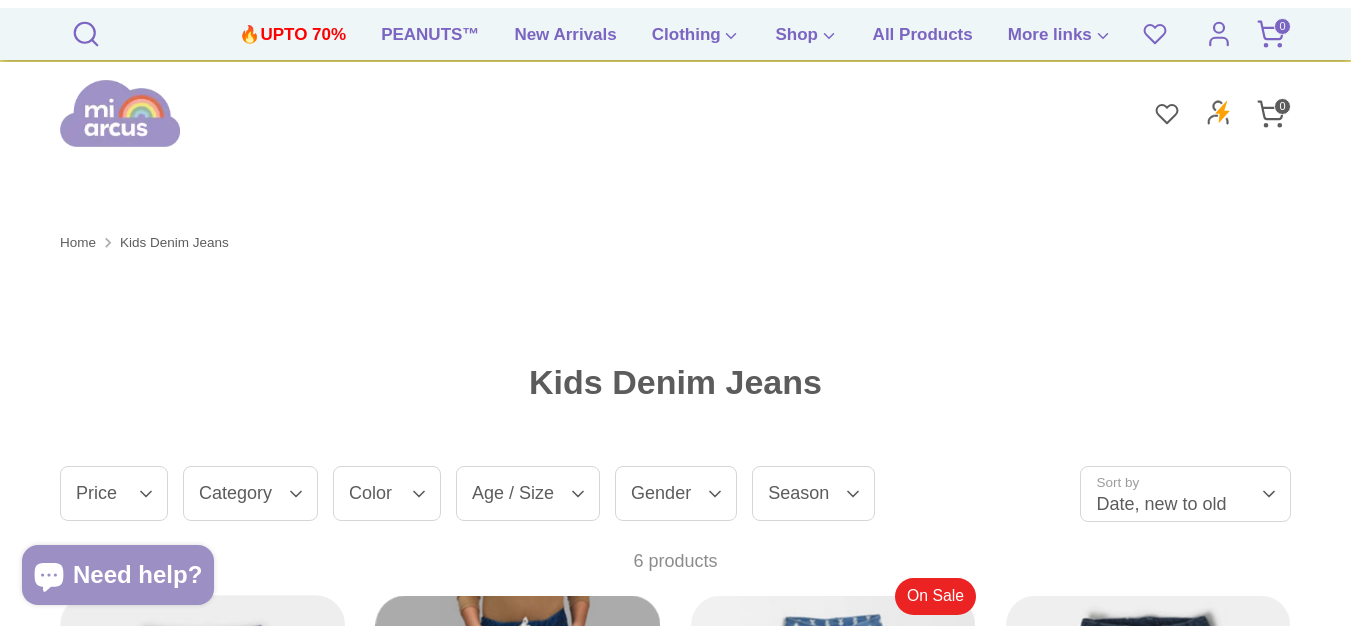 scroll, scrollTop: 601, scrollLeft: 0, axis: vertical 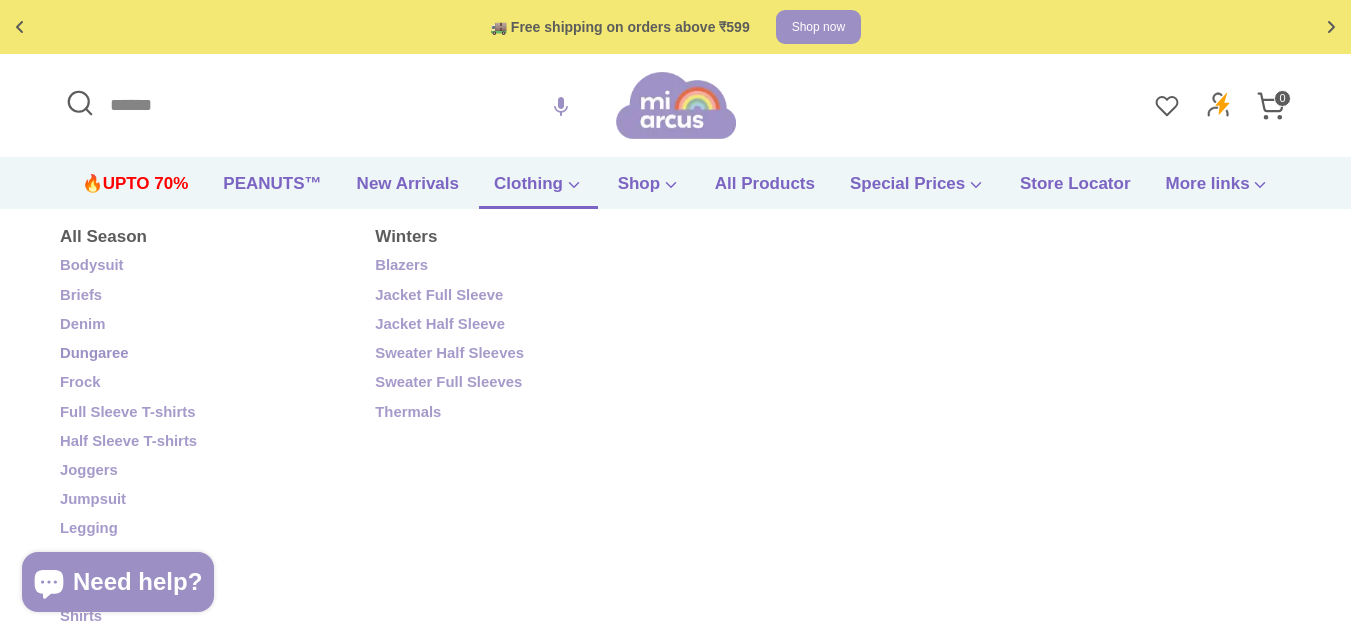 click on "Dungaree" at bounding box center [202, 354] 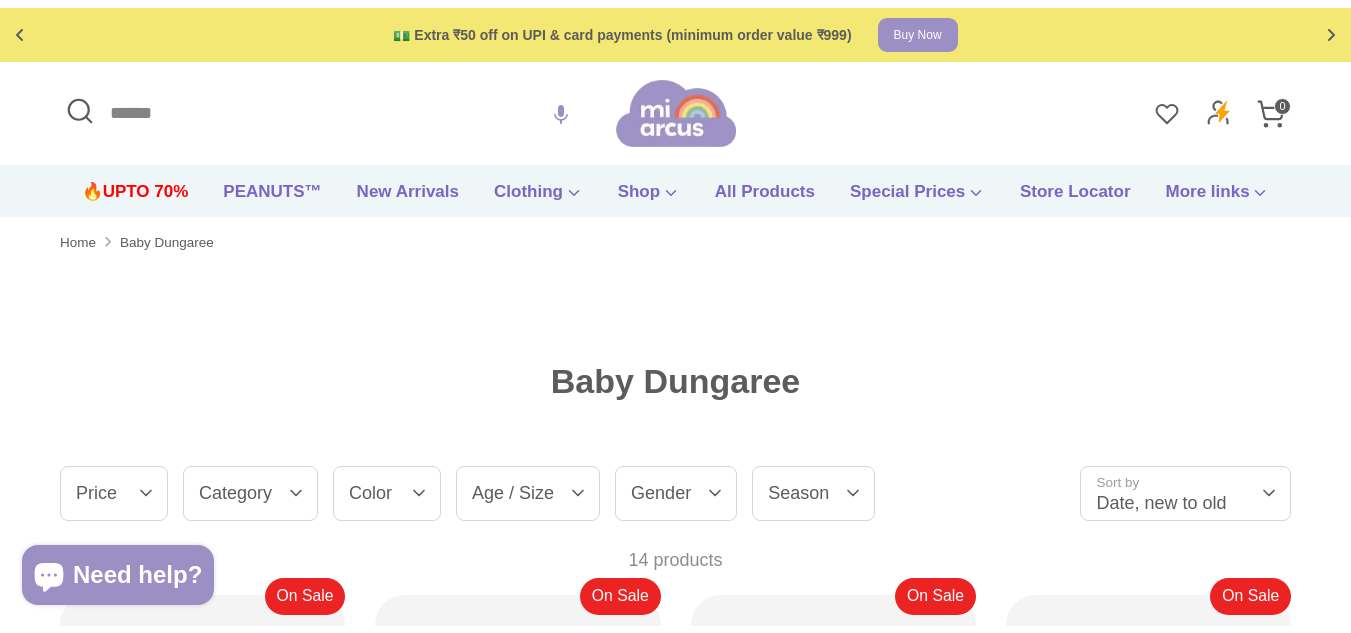 scroll, scrollTop: 0, scrollLeft: 0, axis: both 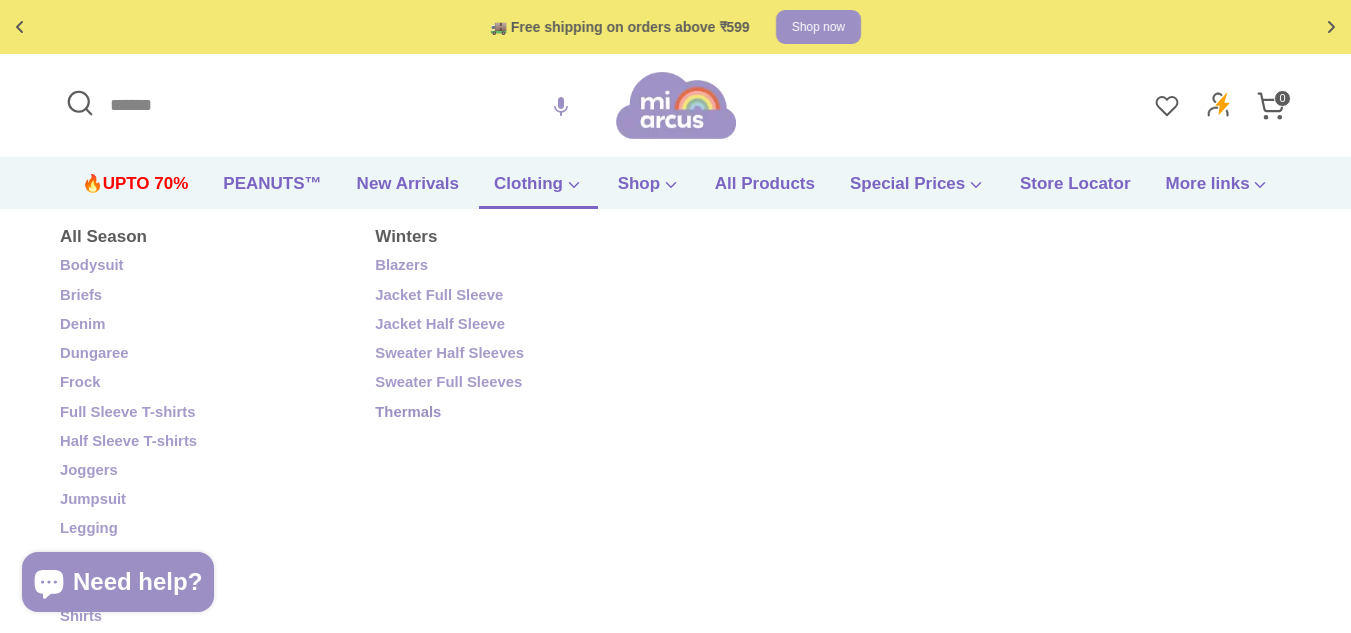 click on "Thermals" at bounding box center [517, 413] 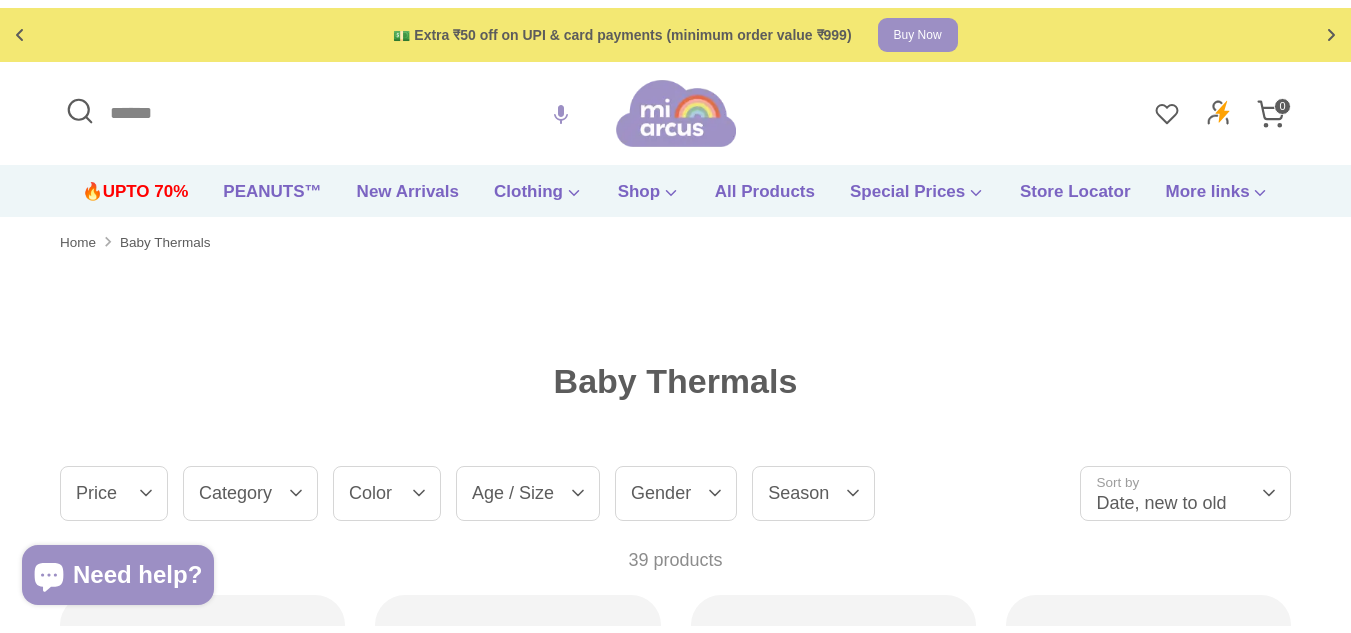 scroll, scrollTop: 0, scrollLeft: 0, axis: both 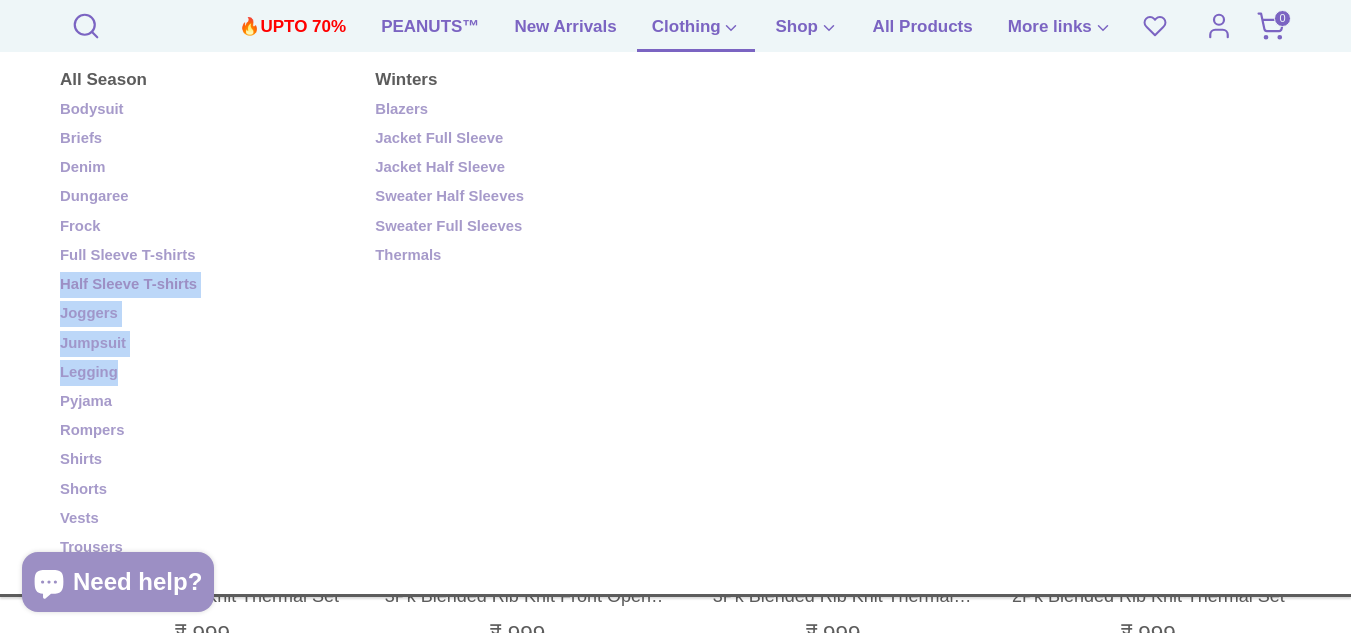drag, startPoint x: 239, startPoint y: 358, endPoint x: 260, endPoint y: 288, distance: 73.082146 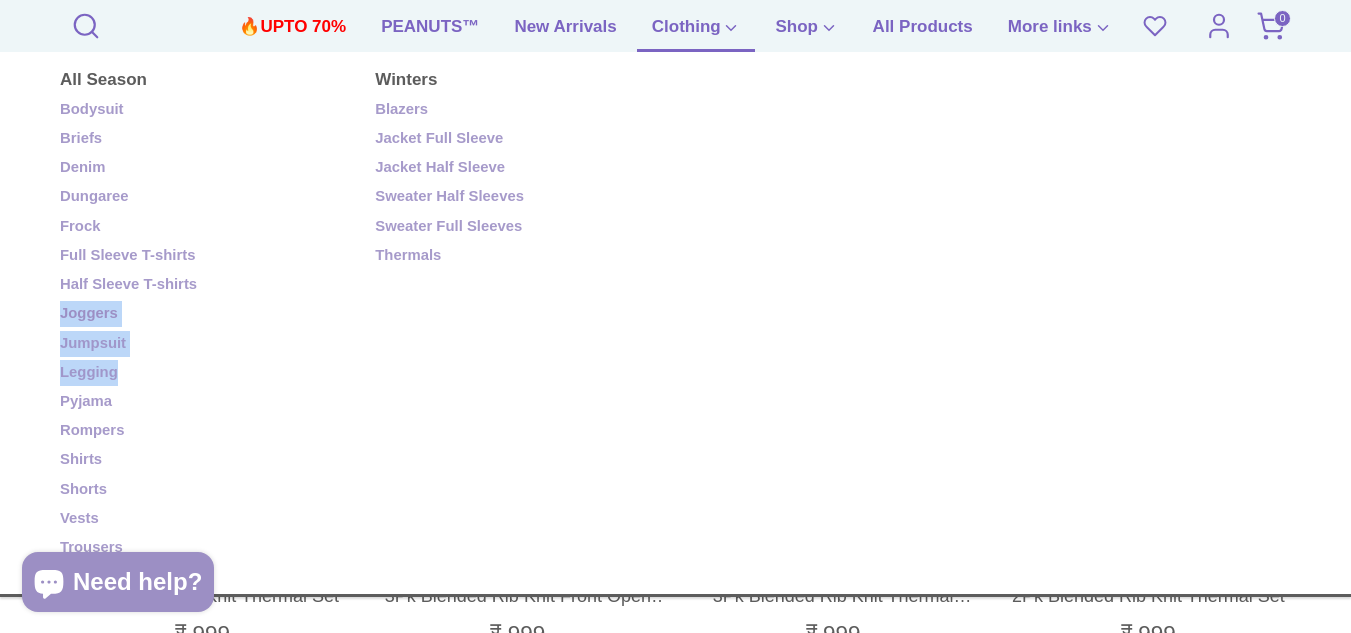 click on "Joggers" at bounding box center (202, 314) 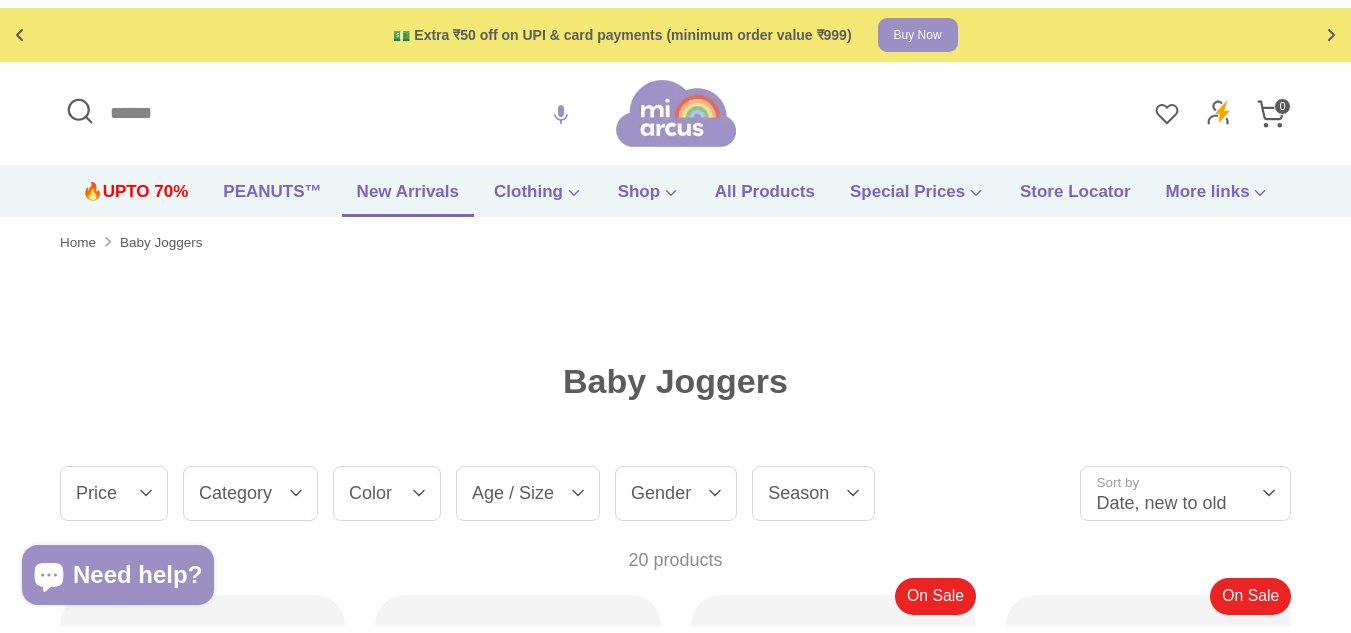 scroll, scrollTop: 0, scrollLeft: 0, axis: both 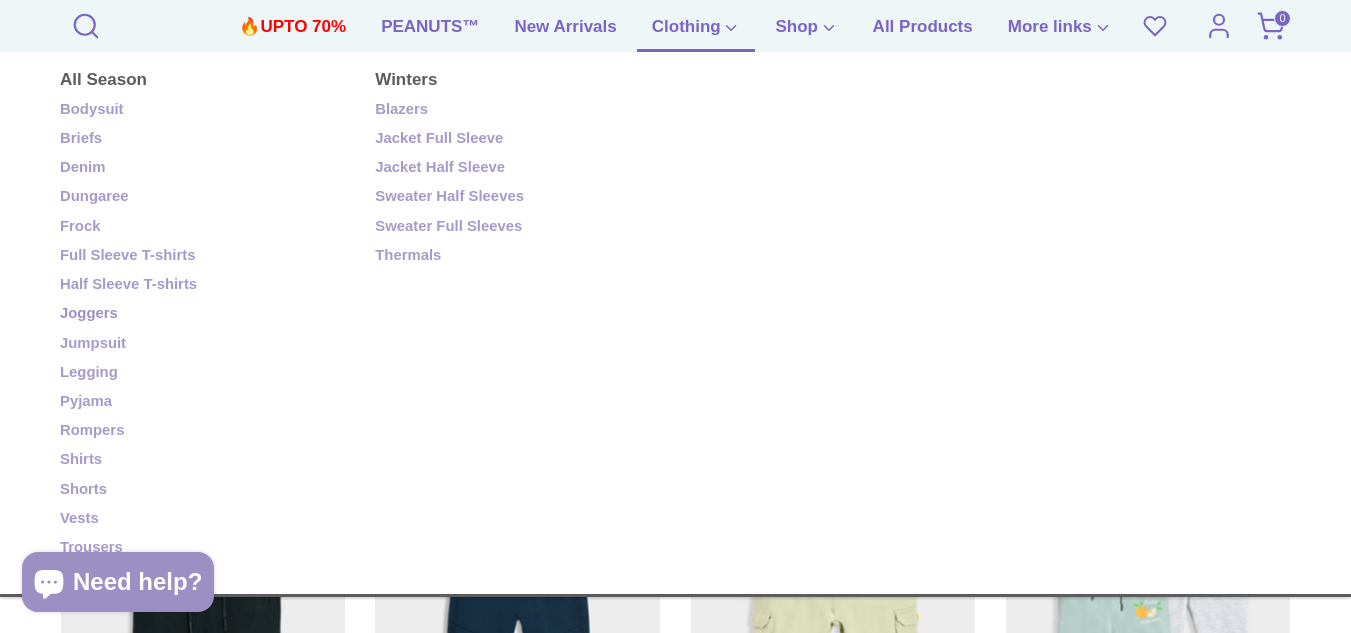 click on "Joggers" at bounding box center (202, 314) 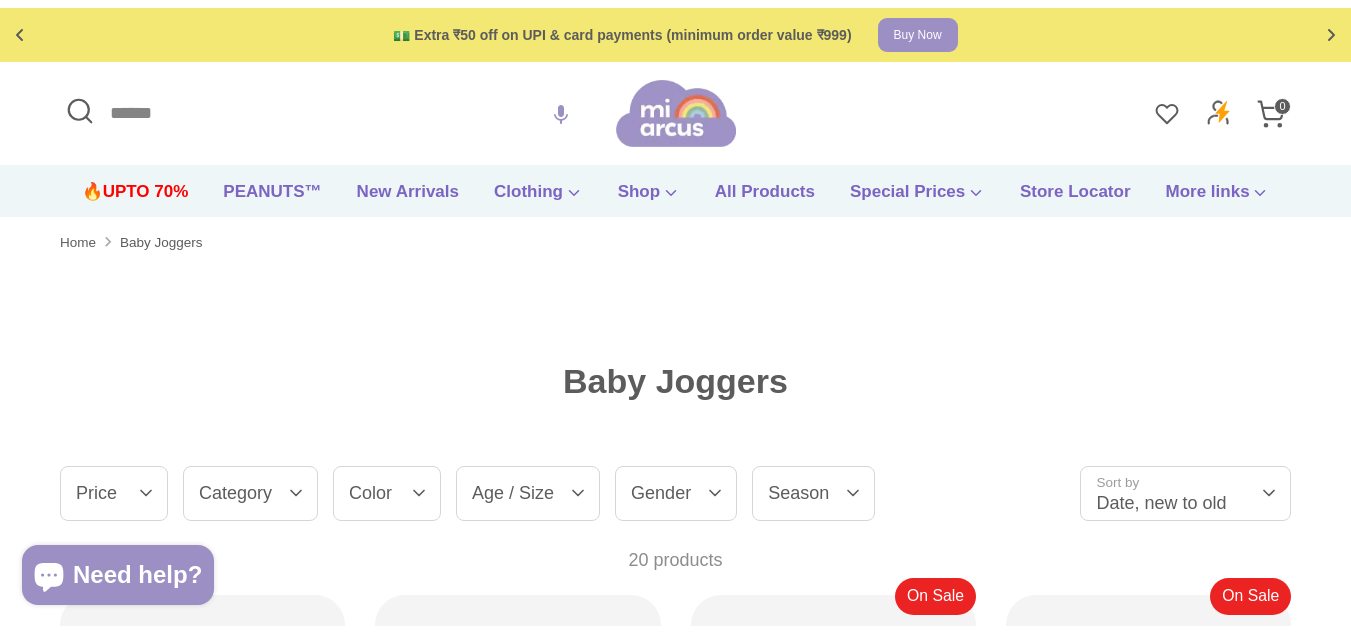scroll, scrollTop: 0, scrollLeft: 0, axis: both 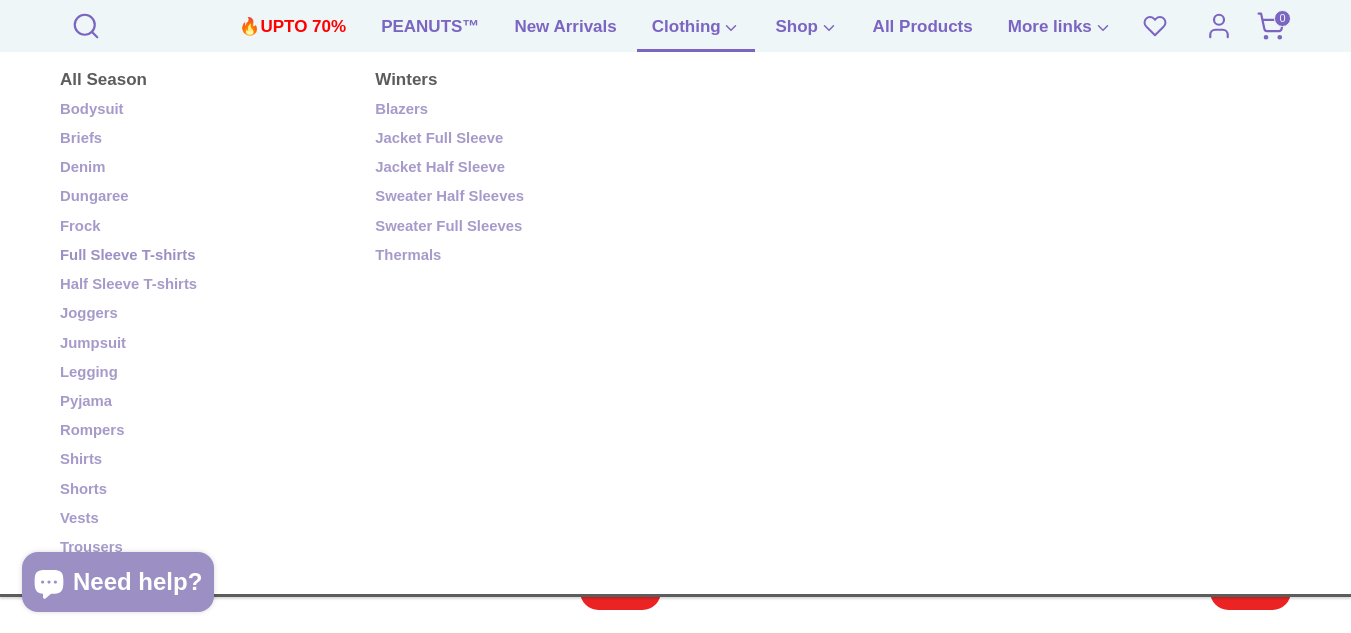 click on "Full Sleeve T-shirts" at bounding box center [202, 256] 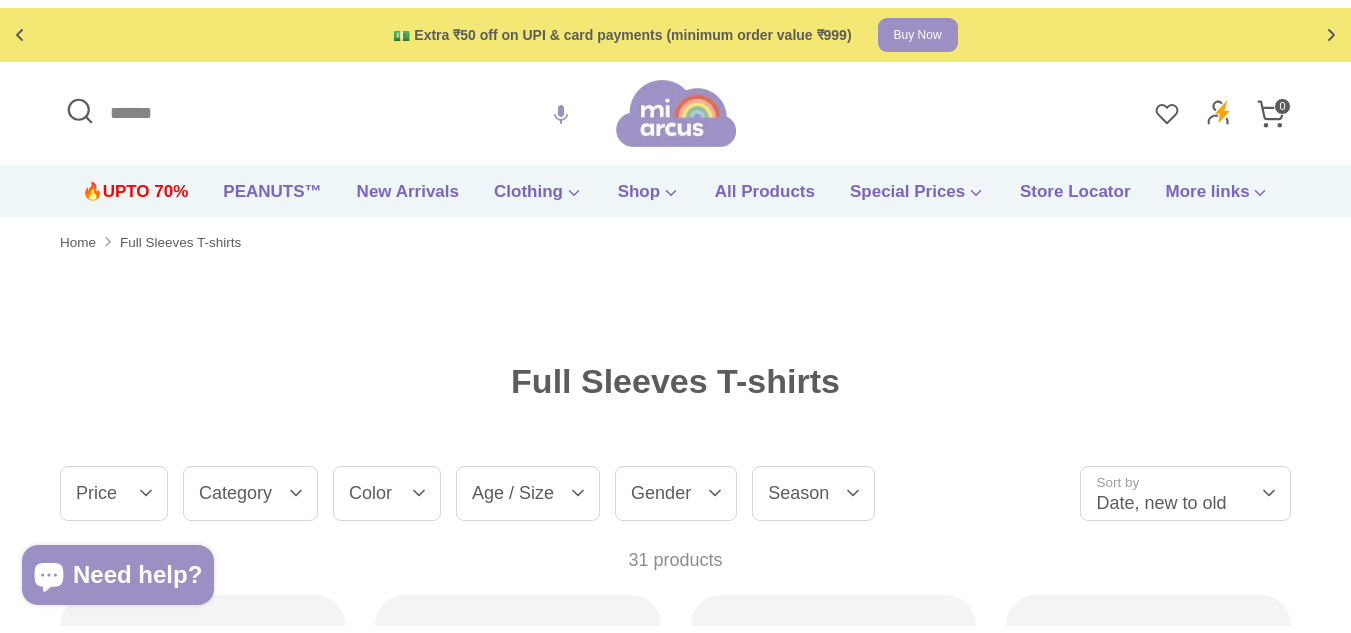 scroll, scrollTop: 0, scrollLeft: 0, axis: both 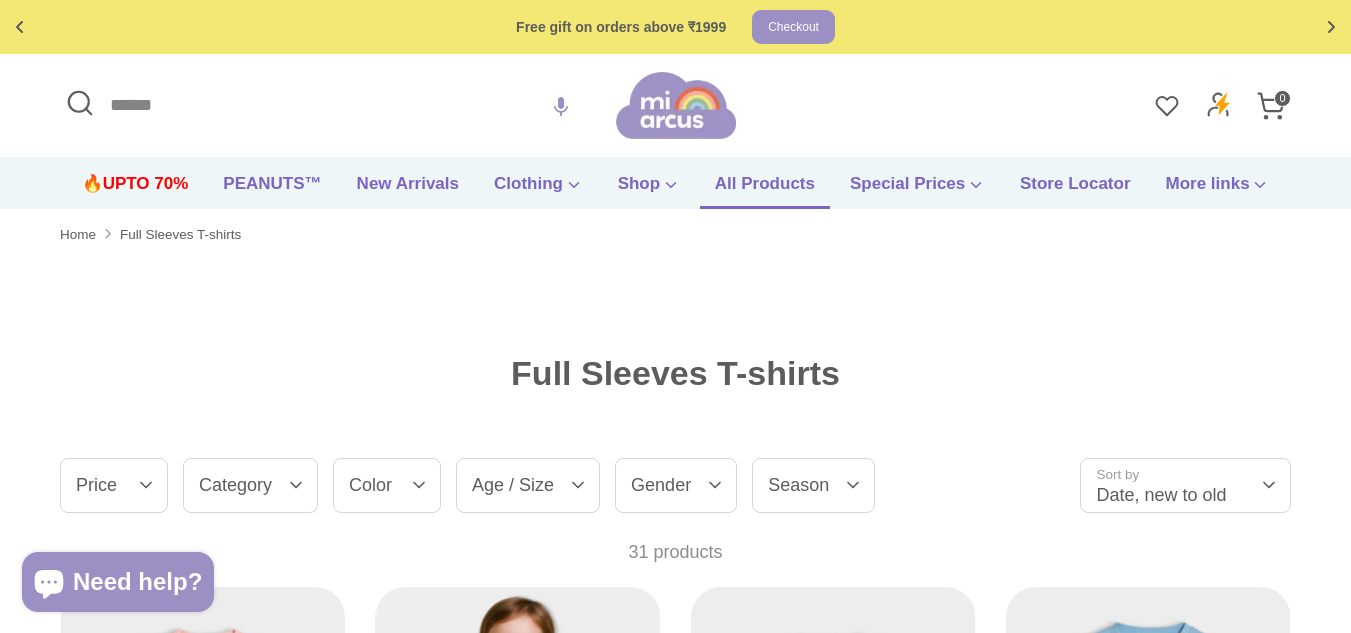 click on "All Products" at bounding box center (765, 190) 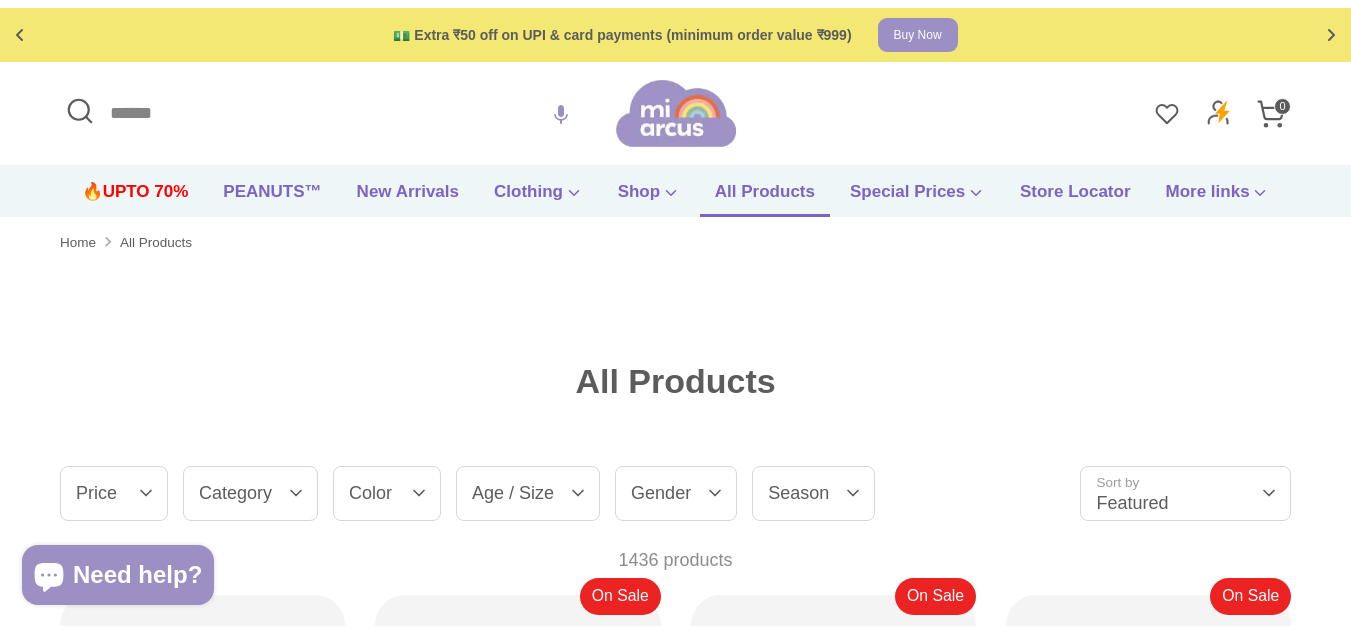 scroll, scrollTop: 0, scrollLeft: 0, axis: both 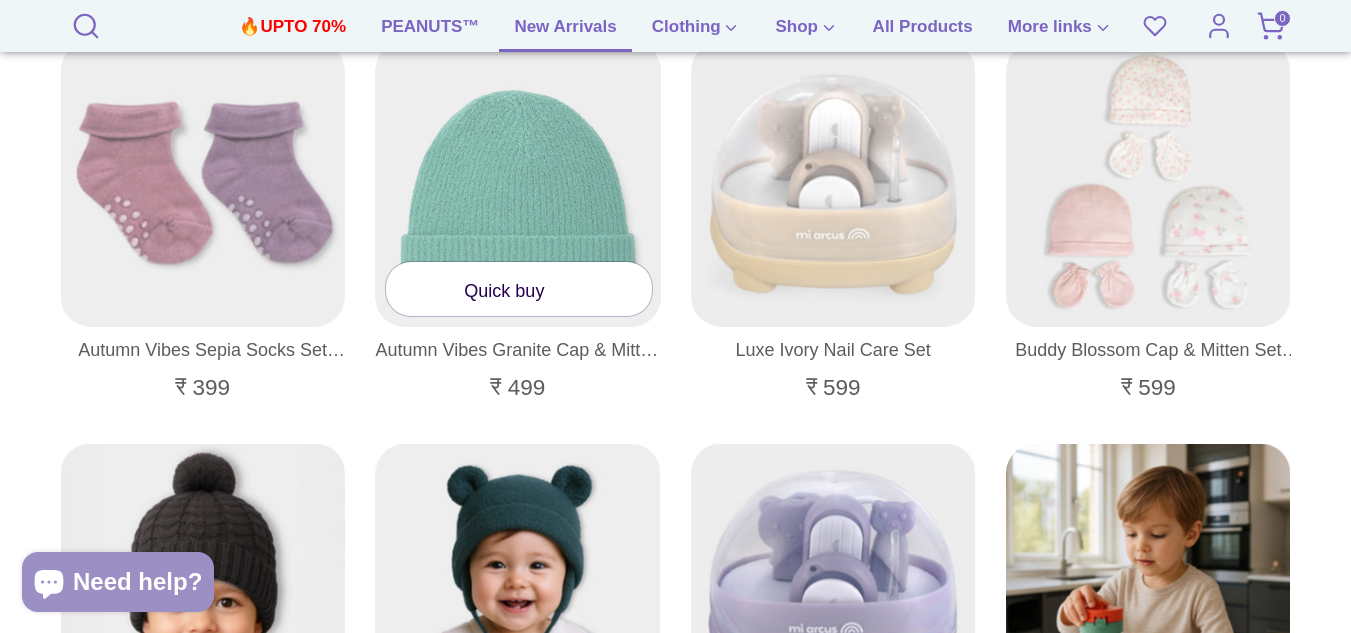 click on "Quick buy" at bounding box center [517, 274] 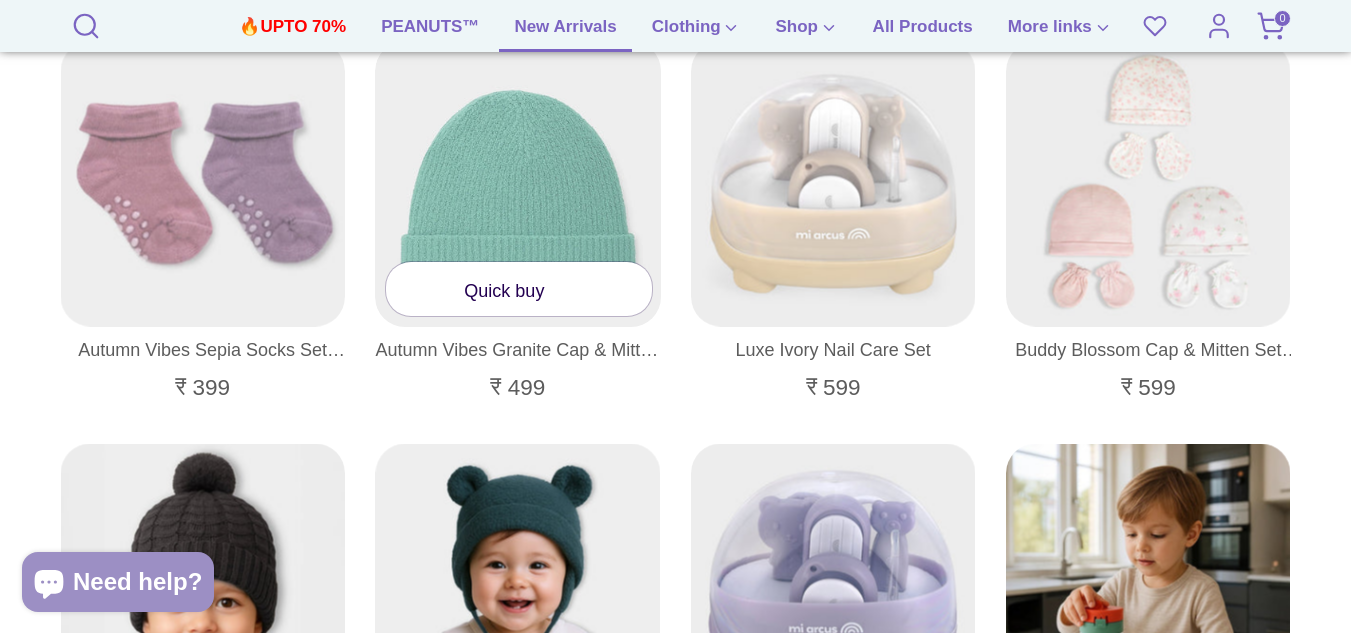 click at bounding box center (518, 184) 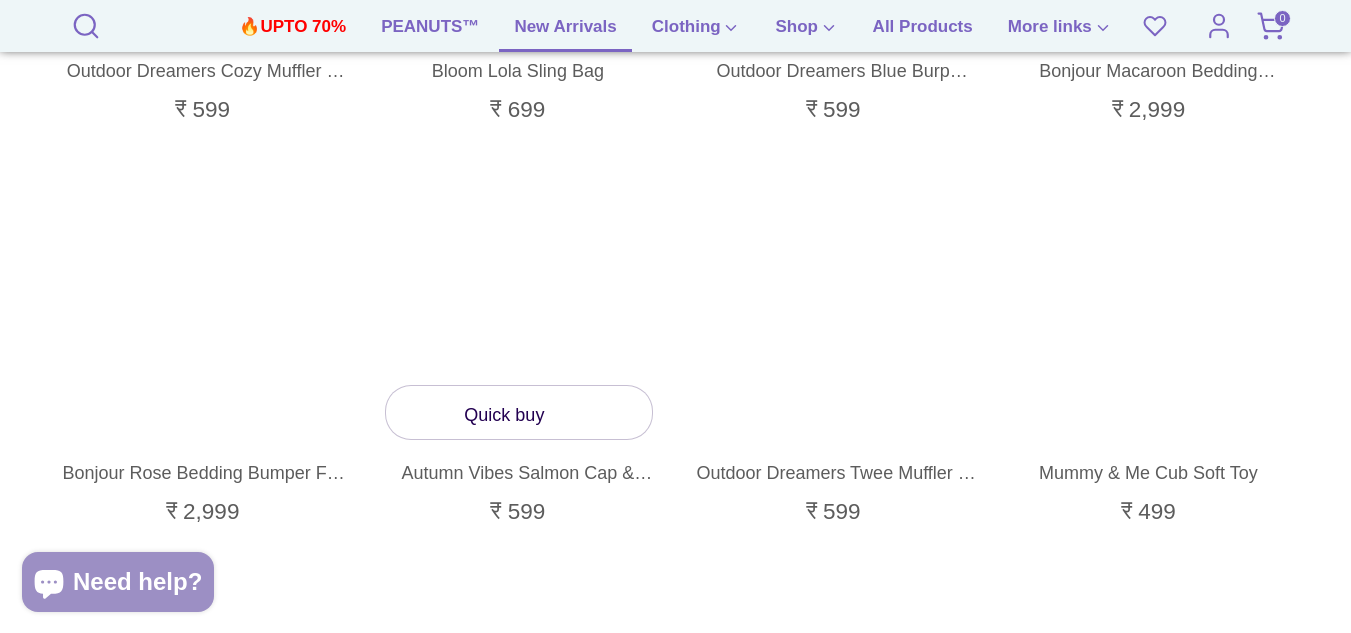 scroll, scrollTop: 17011, scrollLeft: 0, axis: vertical 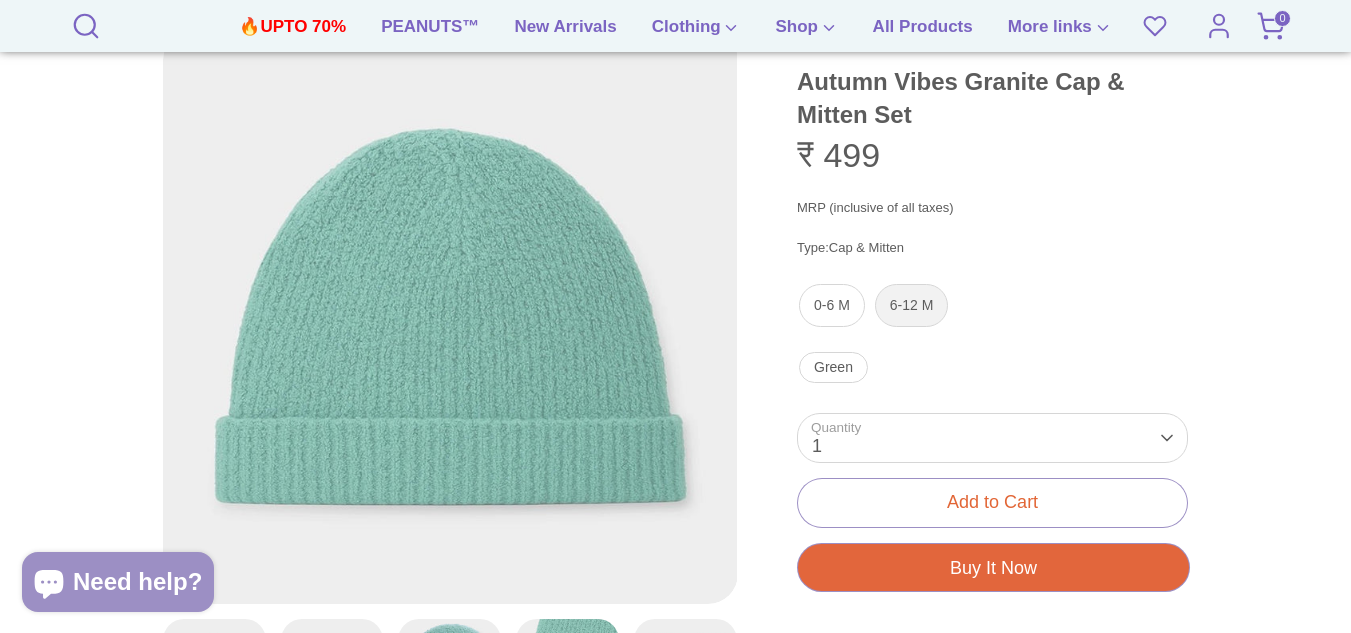 click on "6-12 M" at bounding box center [912, 305] 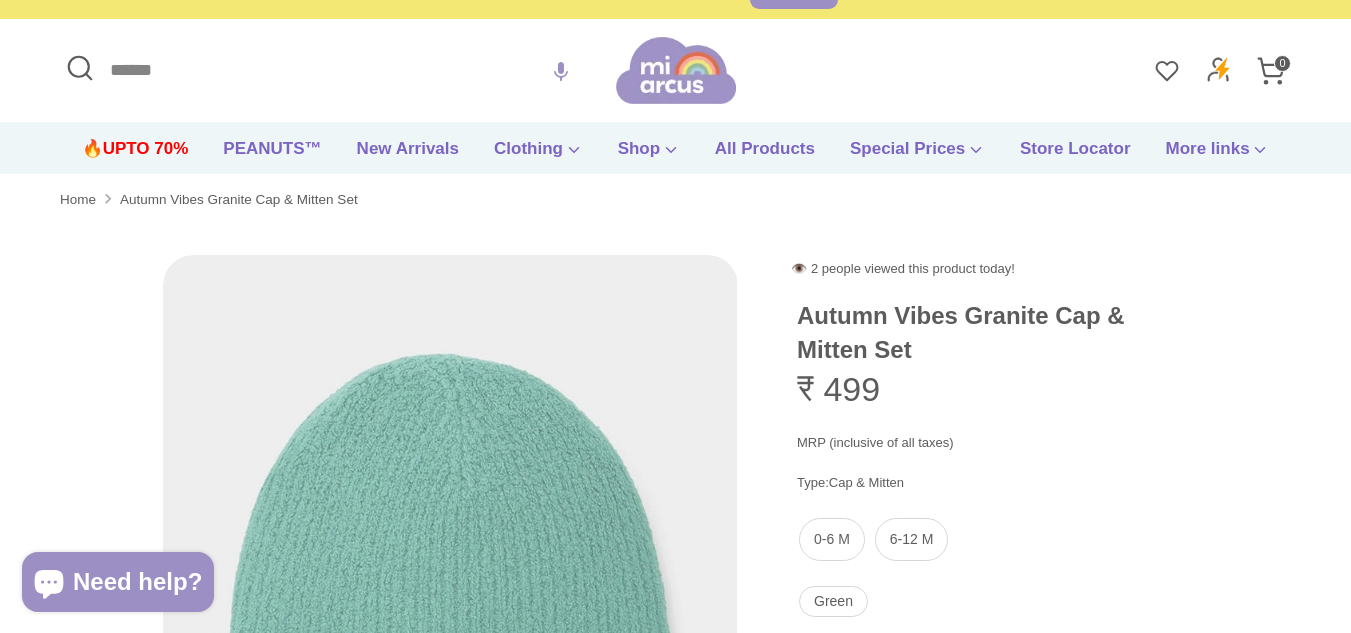 scroll, scrollTop: 0, scrollLeft: 0, axis: both 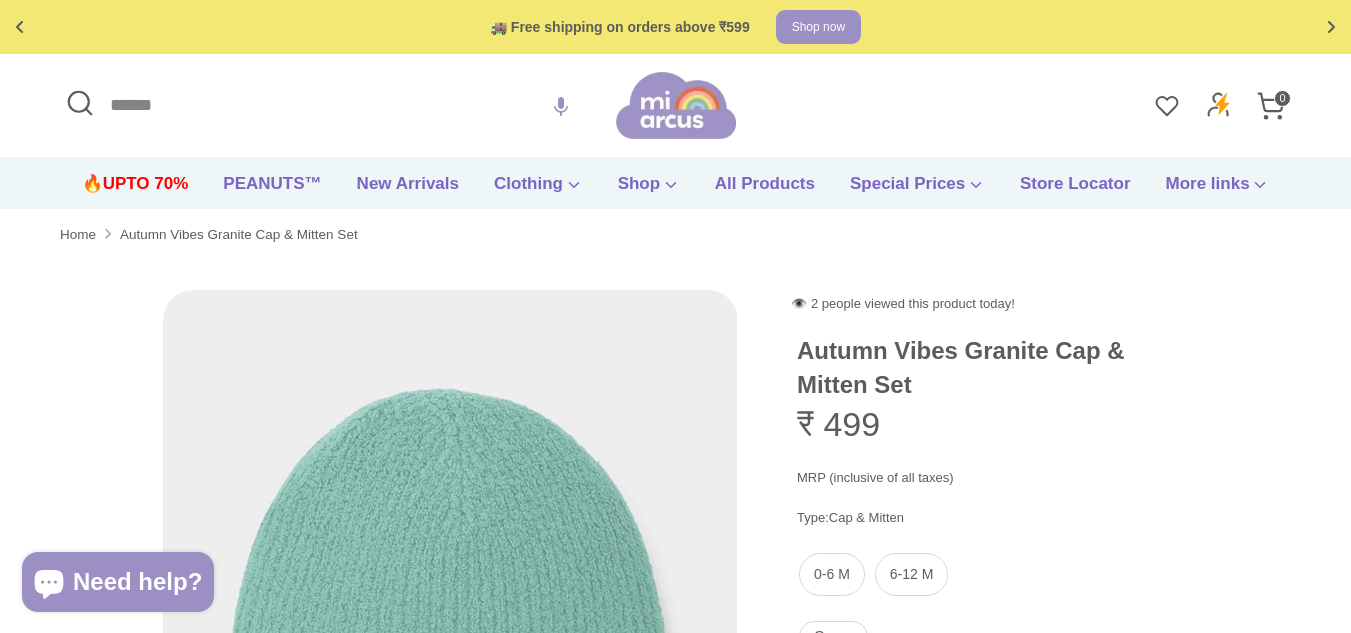 click 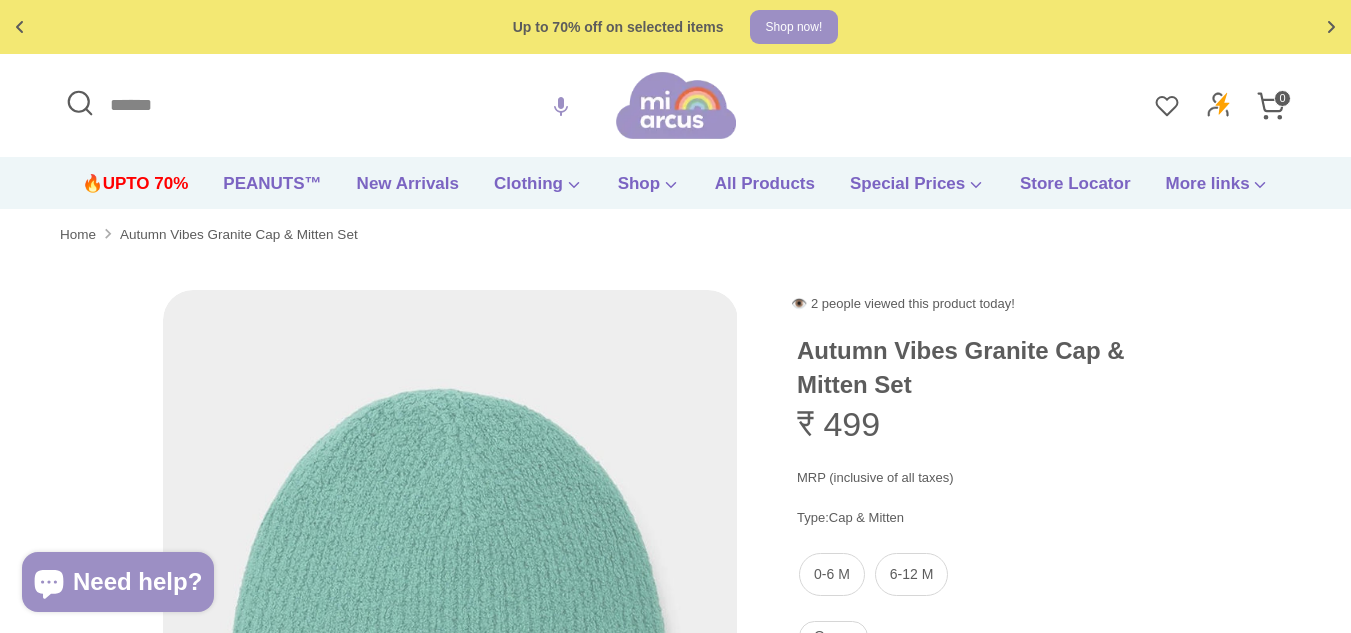 click 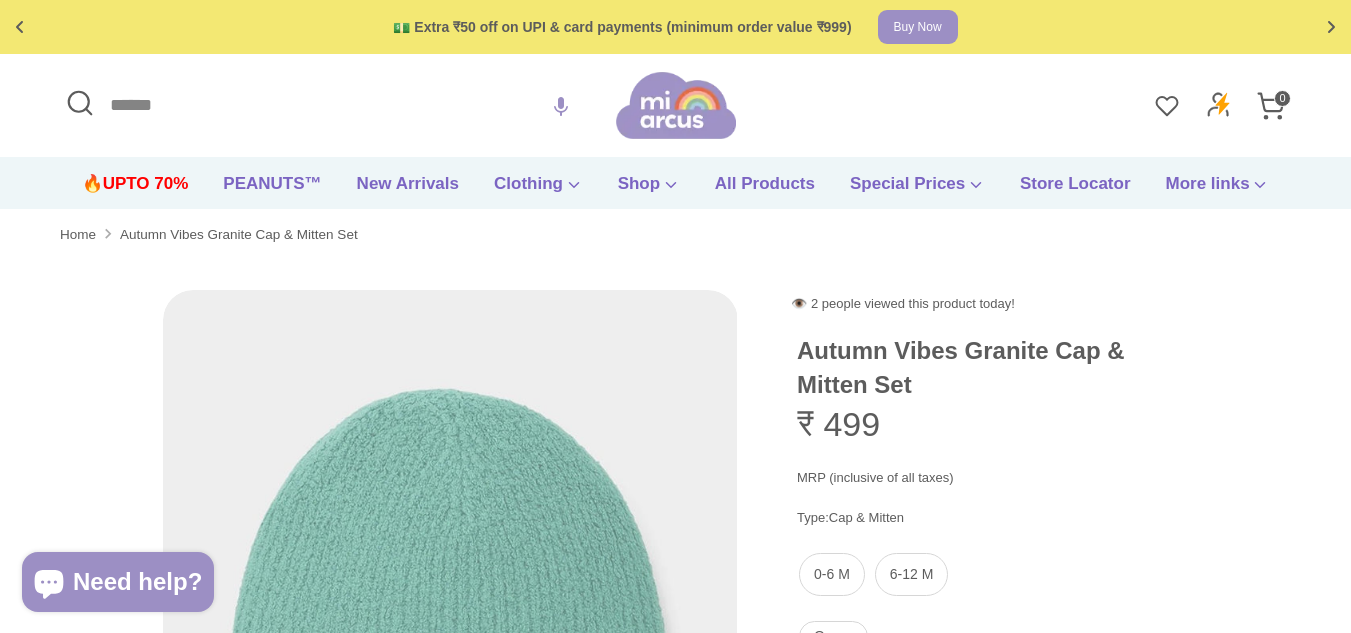 click 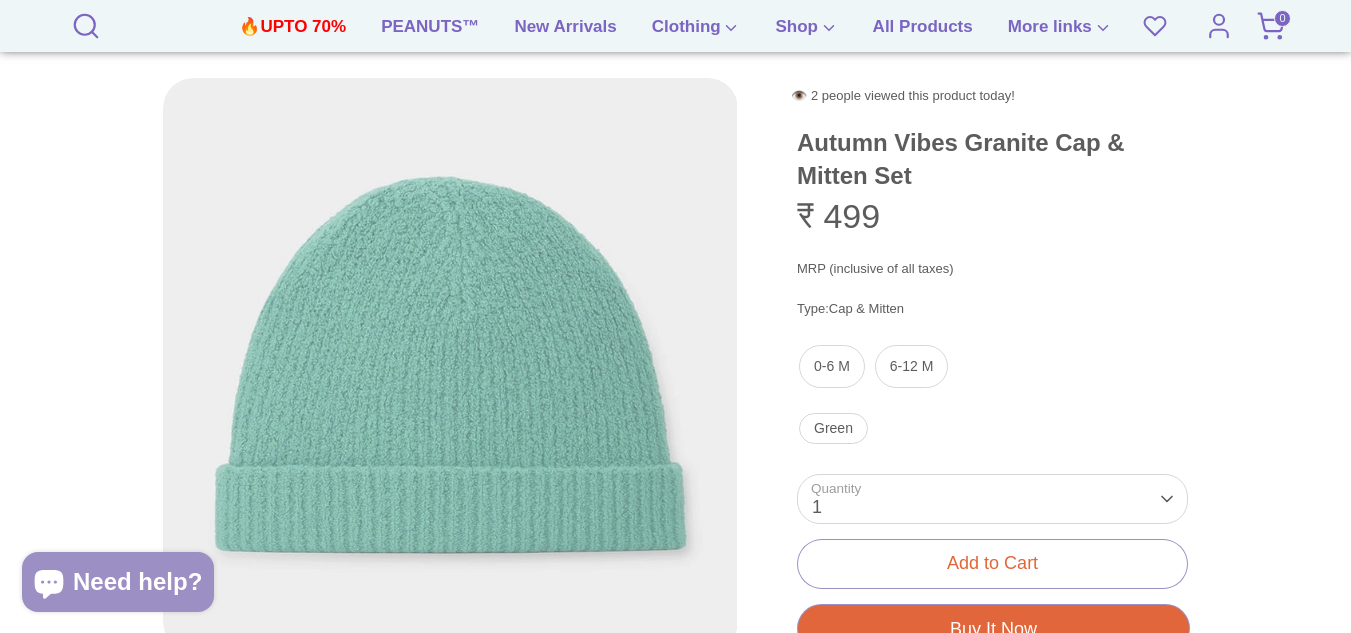 scroll, scrollTop: 300, scrollLeft: 0, axis: vertical 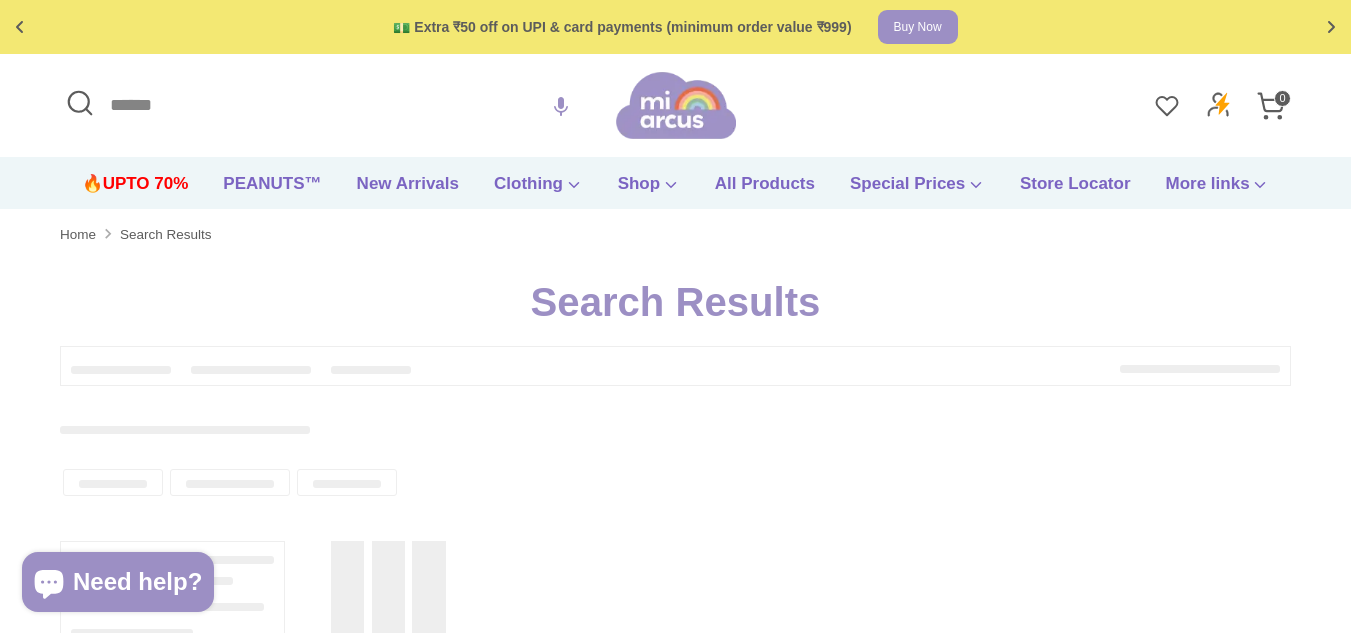 type on "**********" 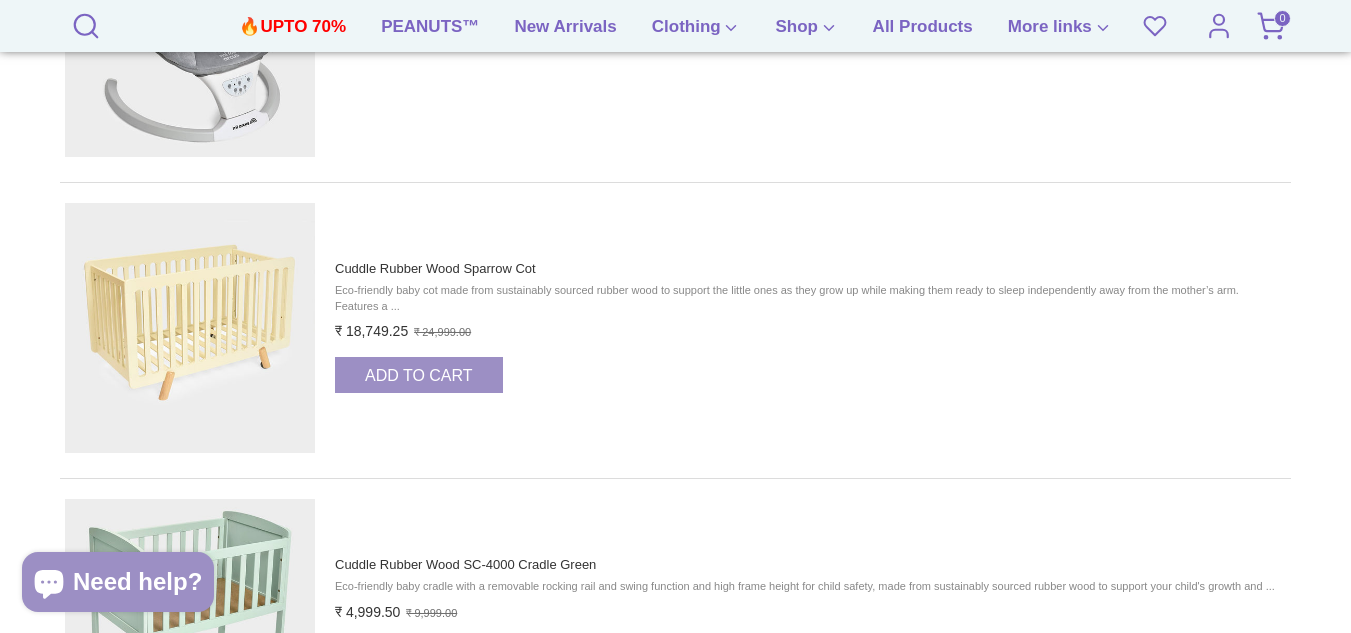 scroll, scrollTop: 1800, scrollLeft: 0, axis: vertical 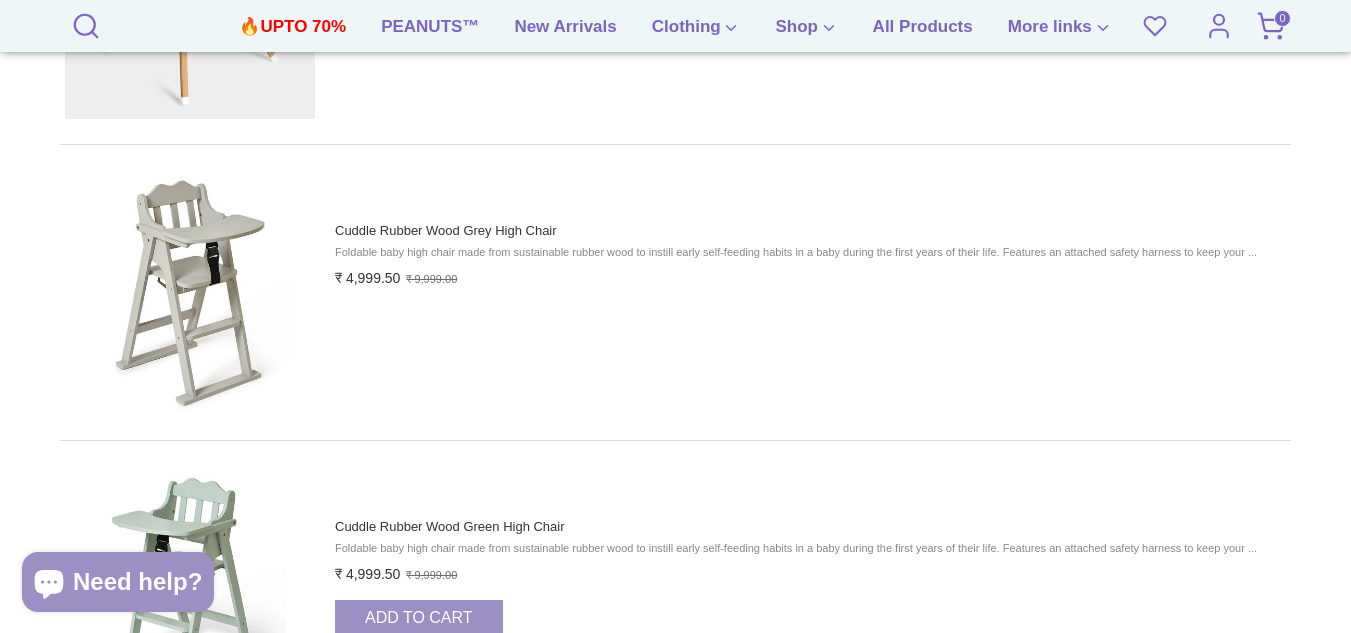 click at bounding box center [190, 586] 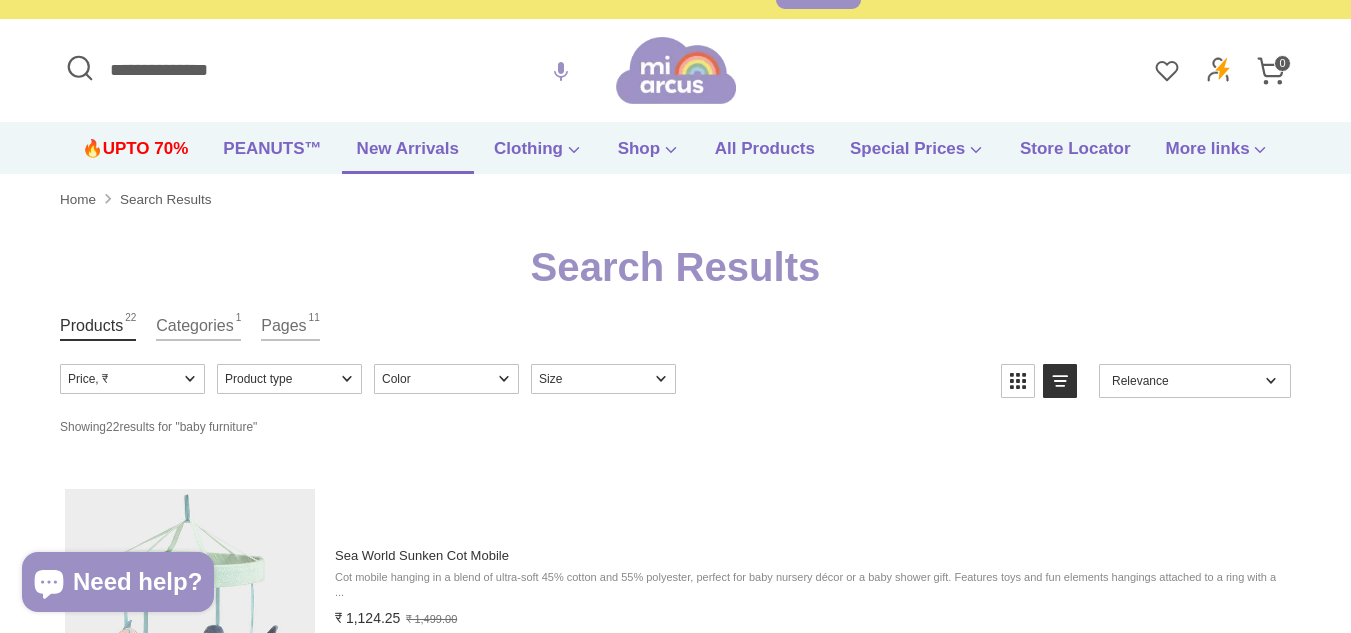 scroll, scrollTop: 0, scrollLeft: 0, axis: both 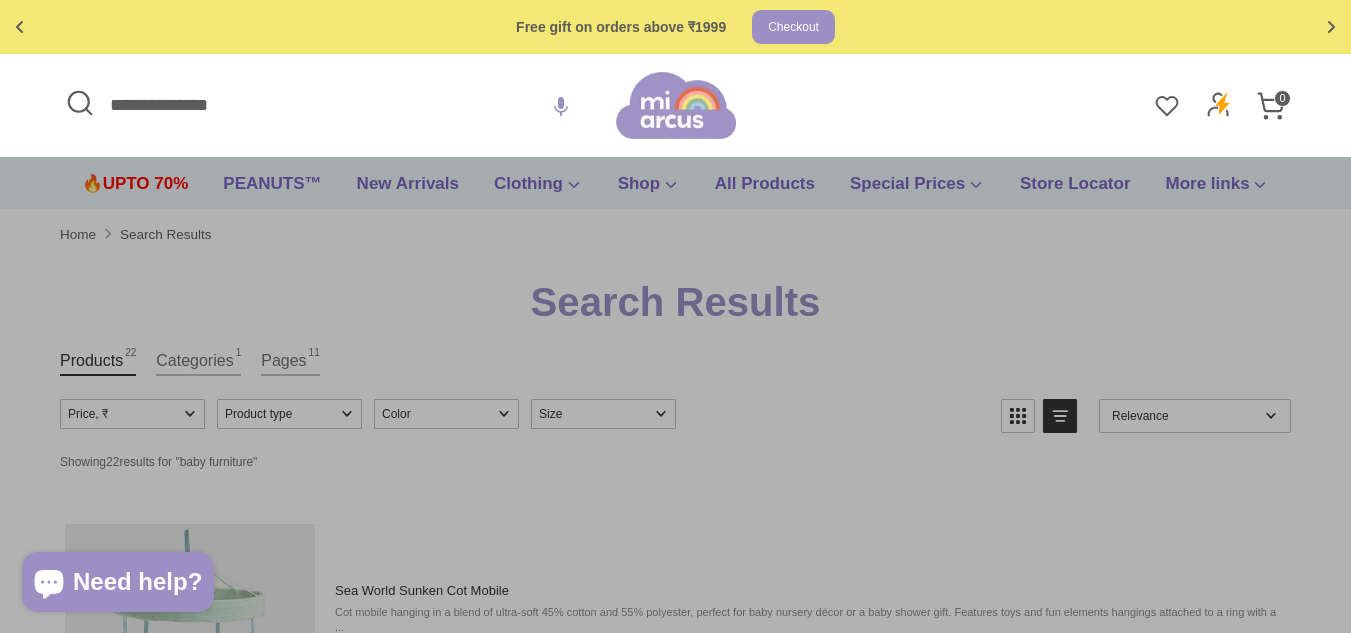 drag, startPoint x: 243, startPoint y: 105, endPoint x: 153, endPoint y: 119, distance: 91.08238 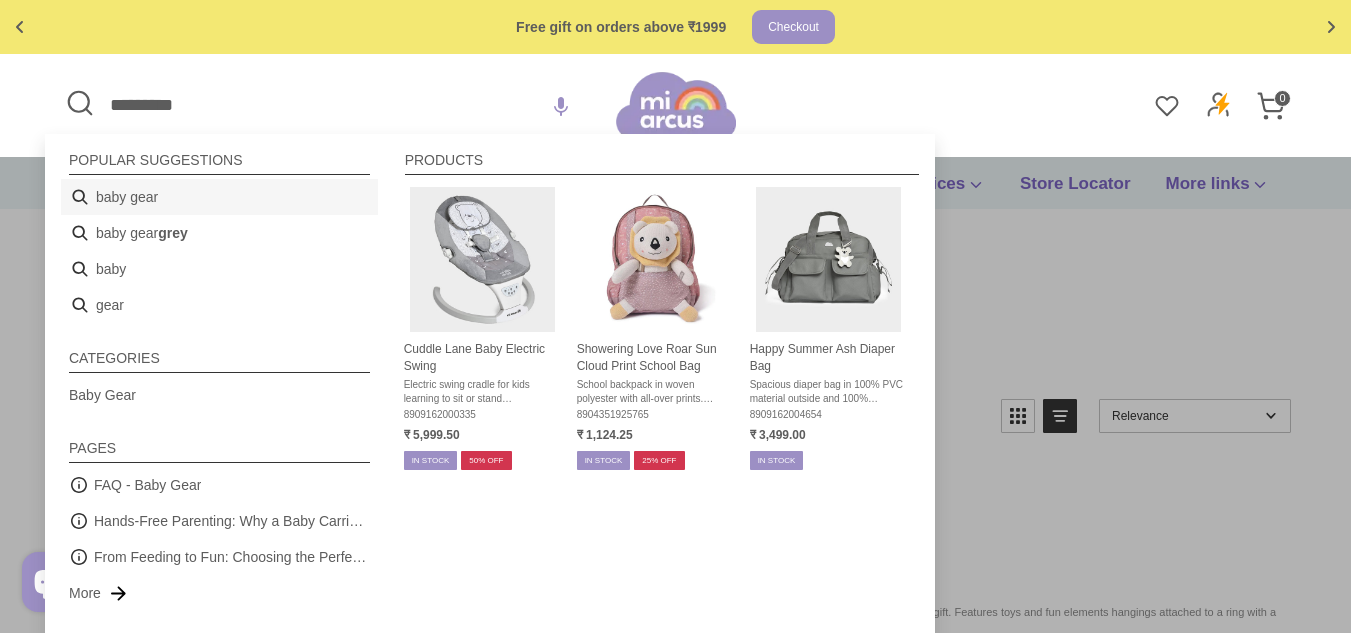 type on "*********" 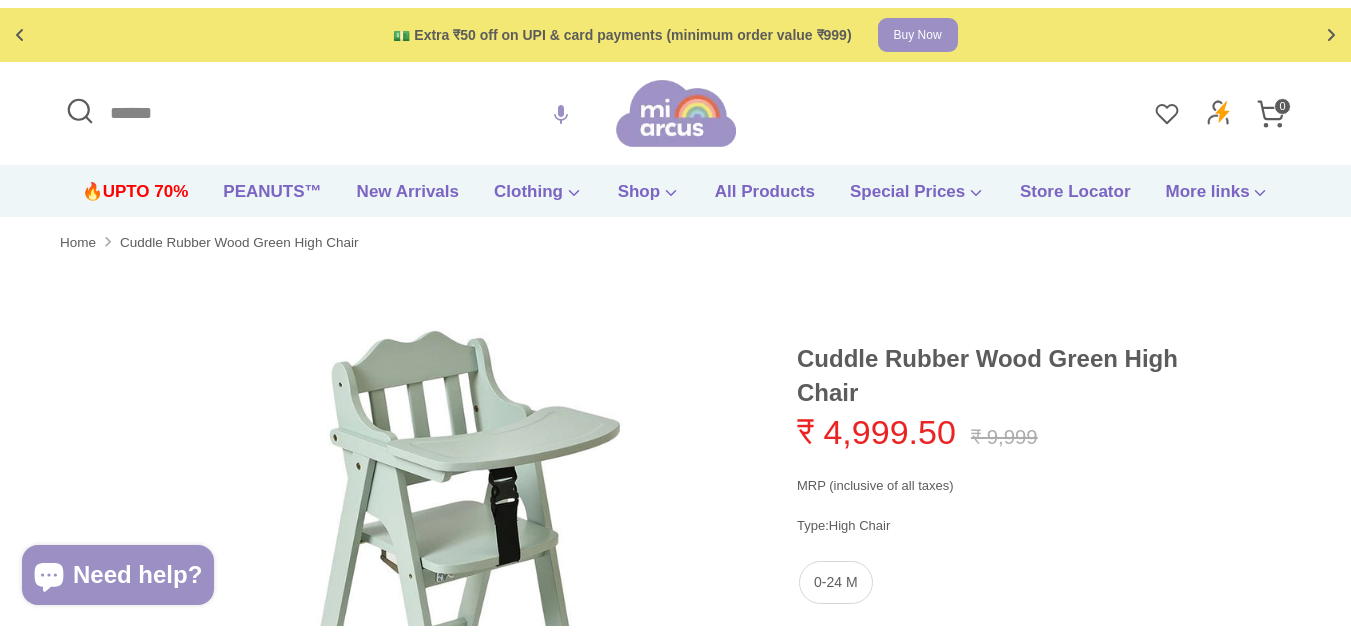 scroll, scrollTop: 0, scrollLeft: 0, axis: both 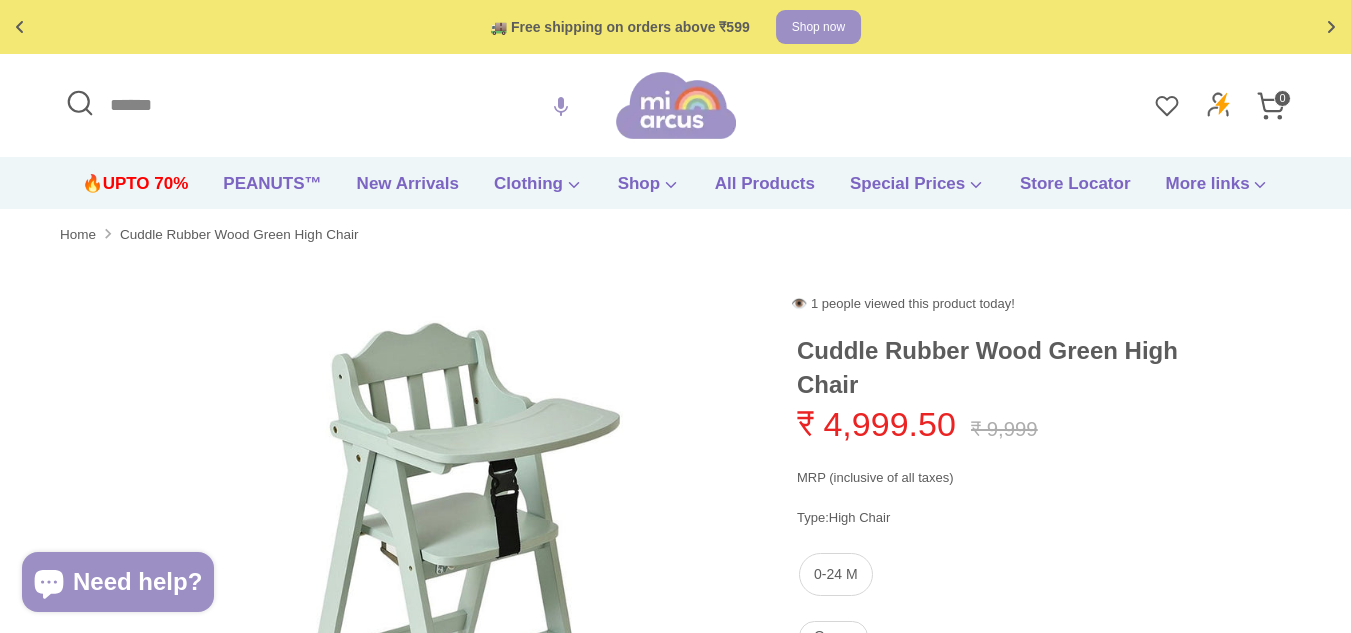 click 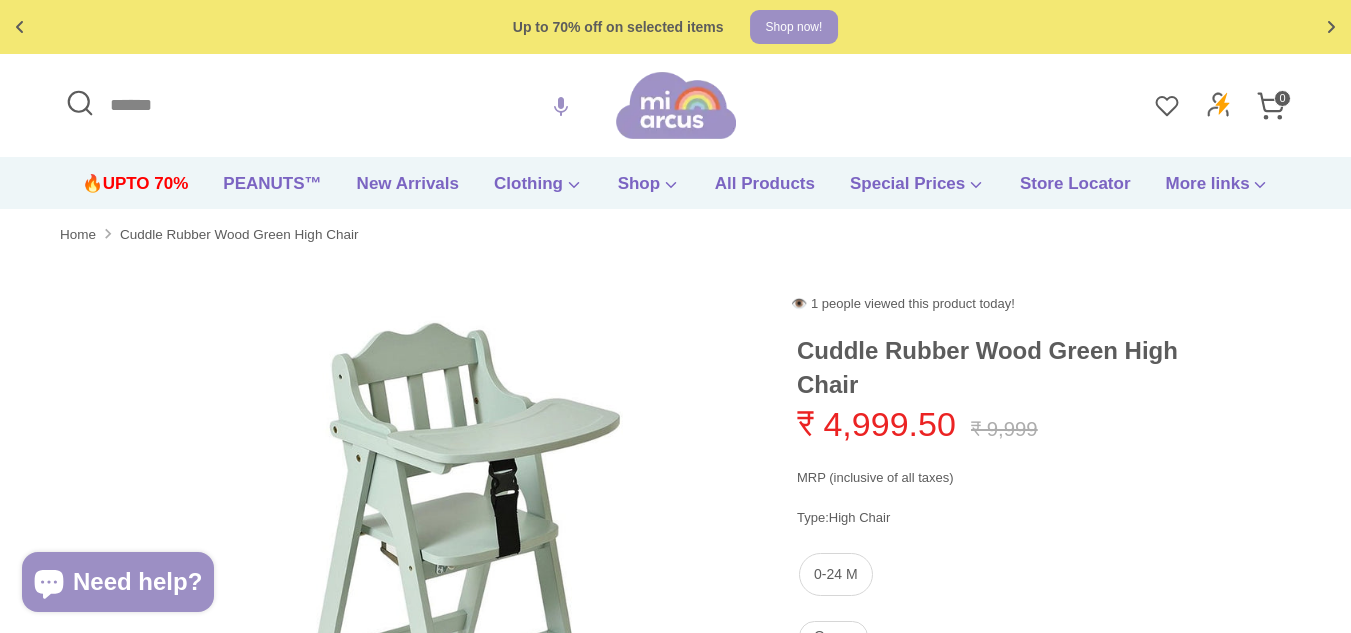 click 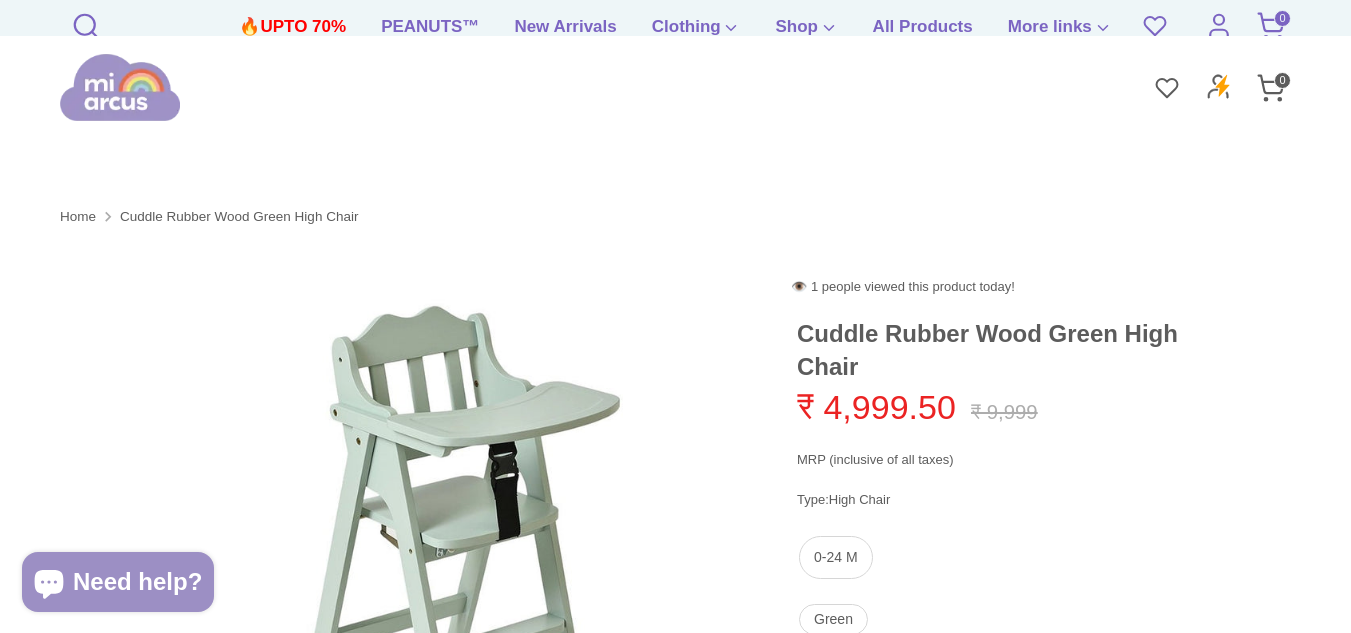 scroll, scrollTop: 1, scrollLeft: 0, axis: vertical 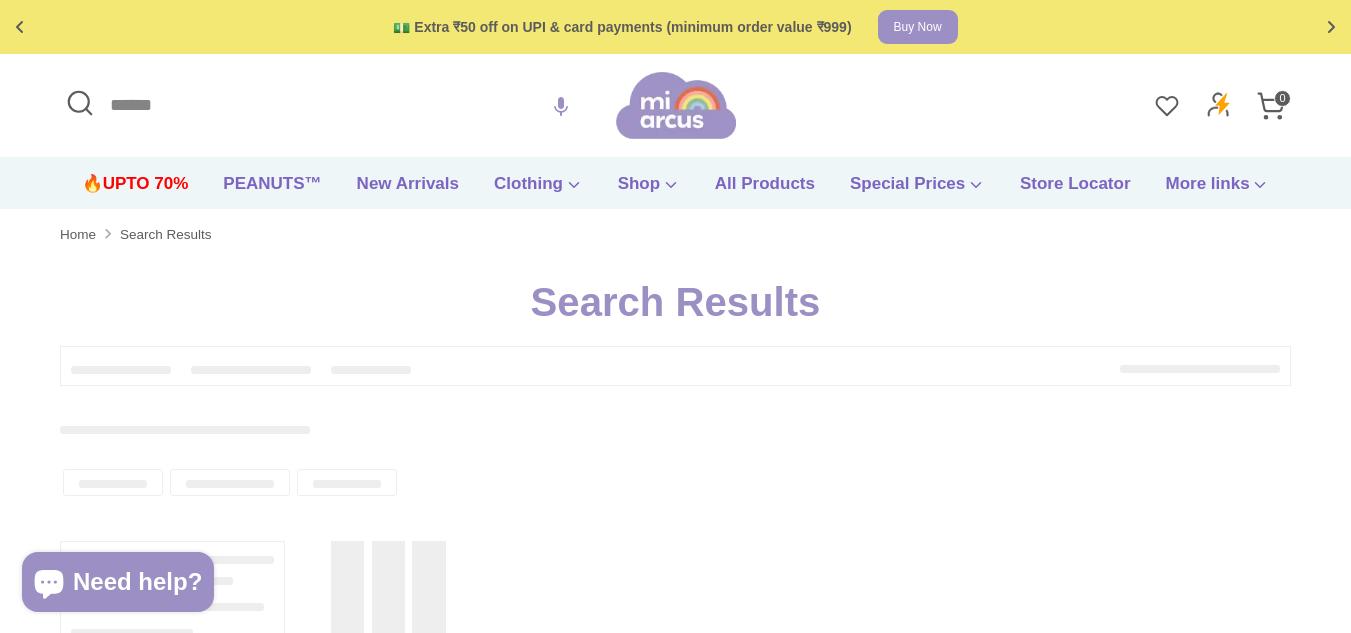 type on "*********" 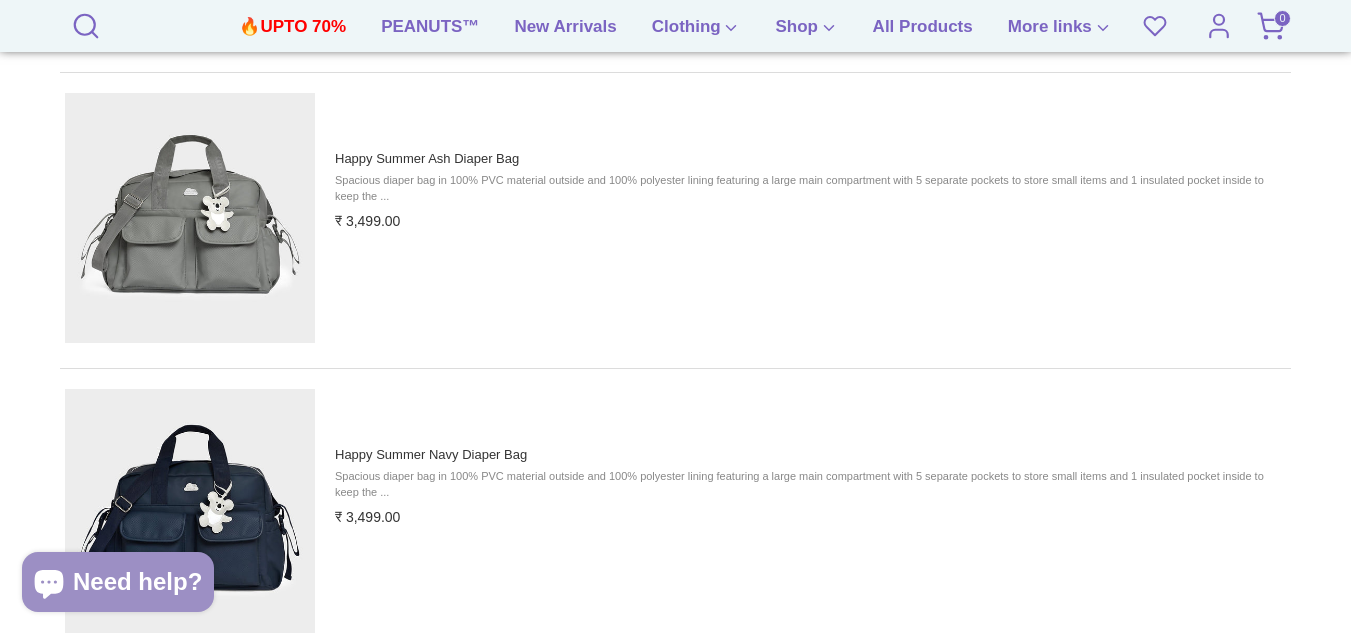 scroll, scrollTop: 2400, scrollLeft: 0, axis: vertical 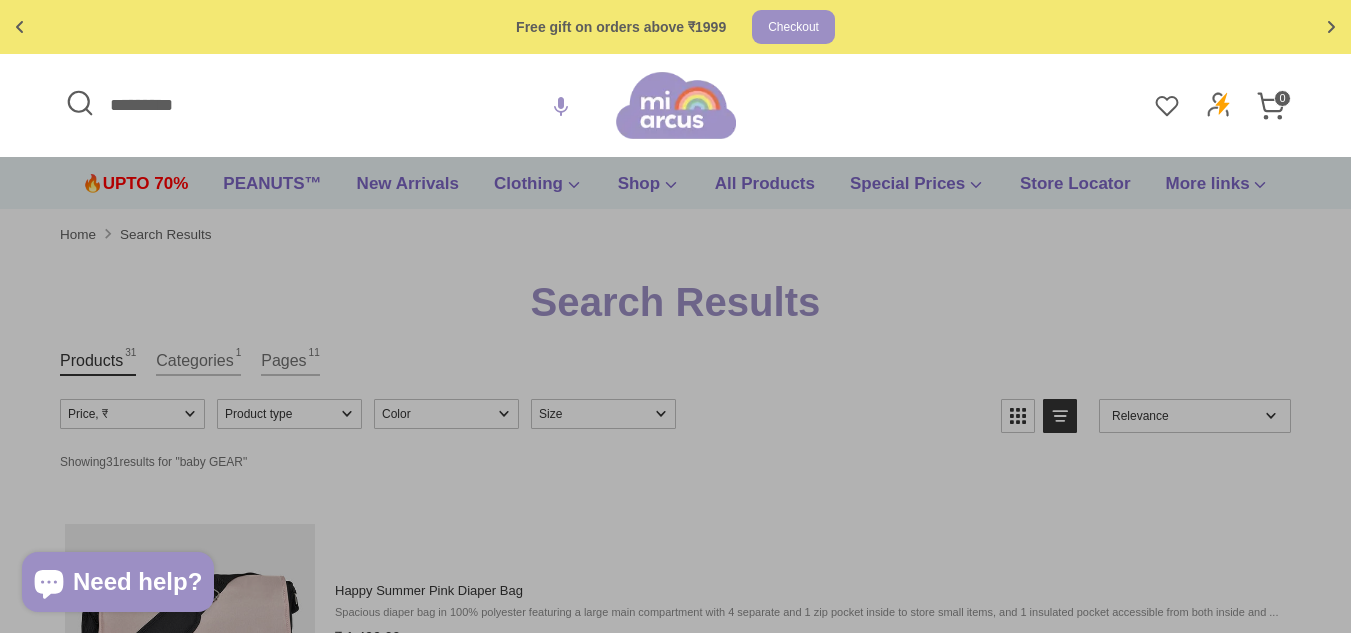 drag, startPoint x: 199, startPoint y: 107, endPoint x: 67, endPoint y: 96, distance: 132.45753 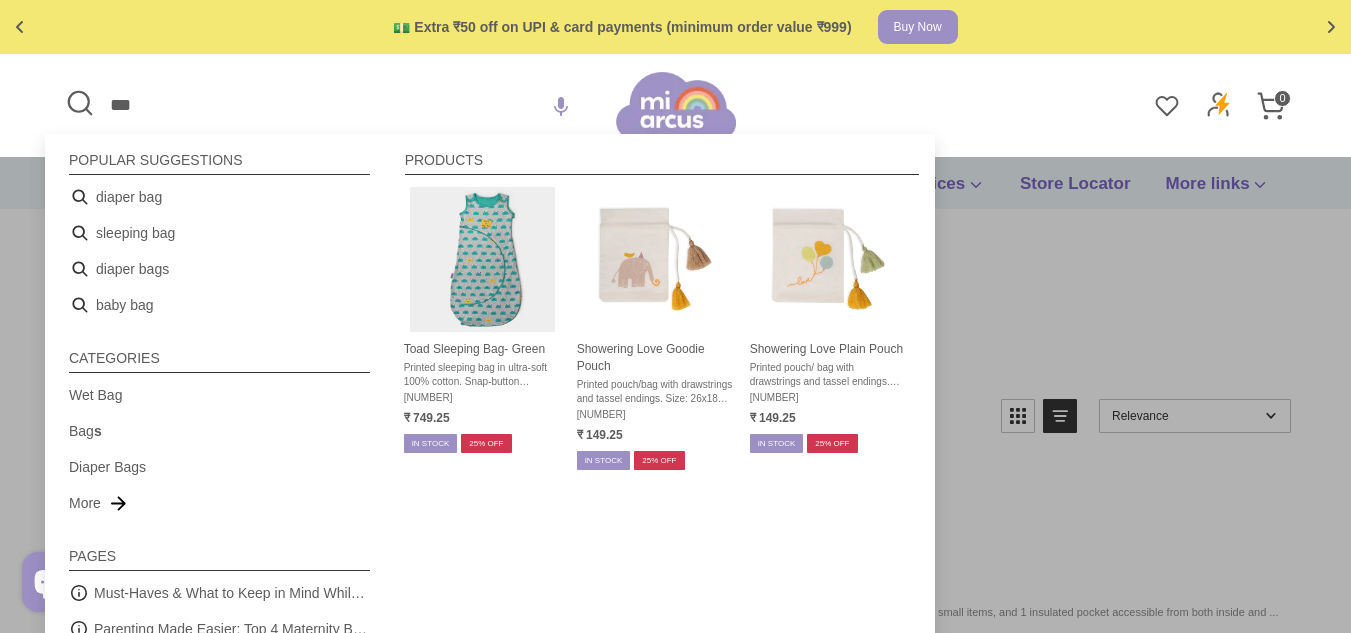type on "***" 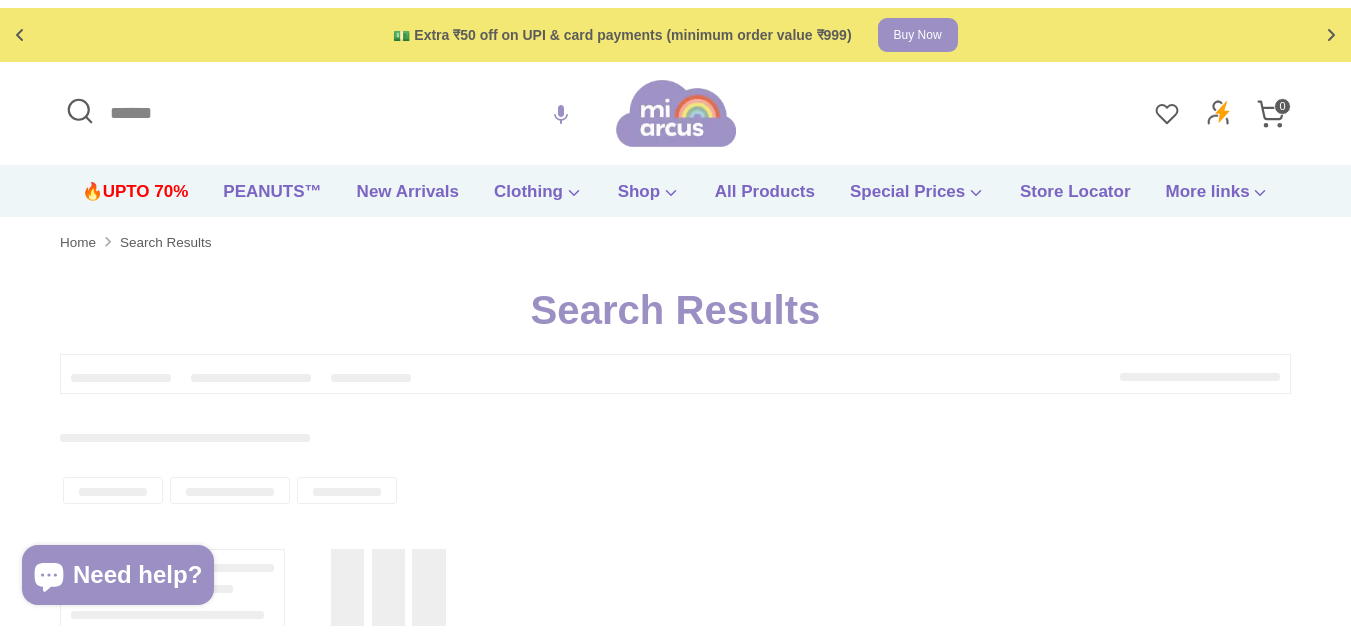 scroll, scrollTop: 0, scrollLeft: 0, axis: both 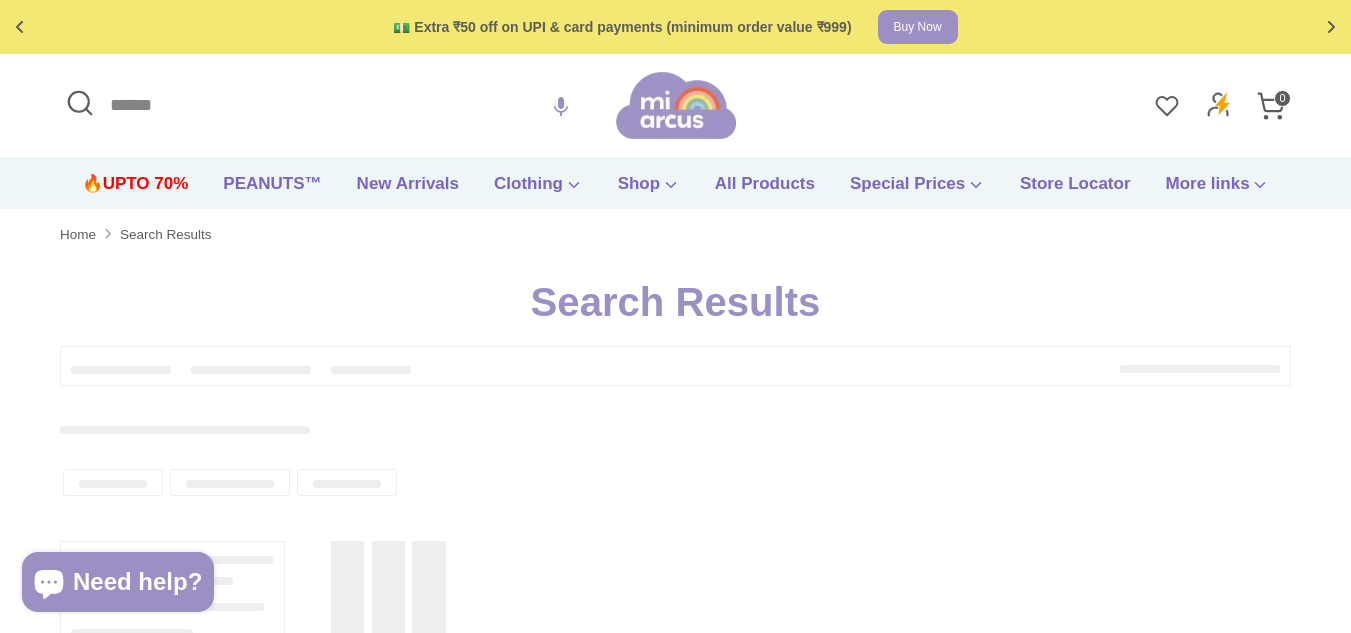type on "***" 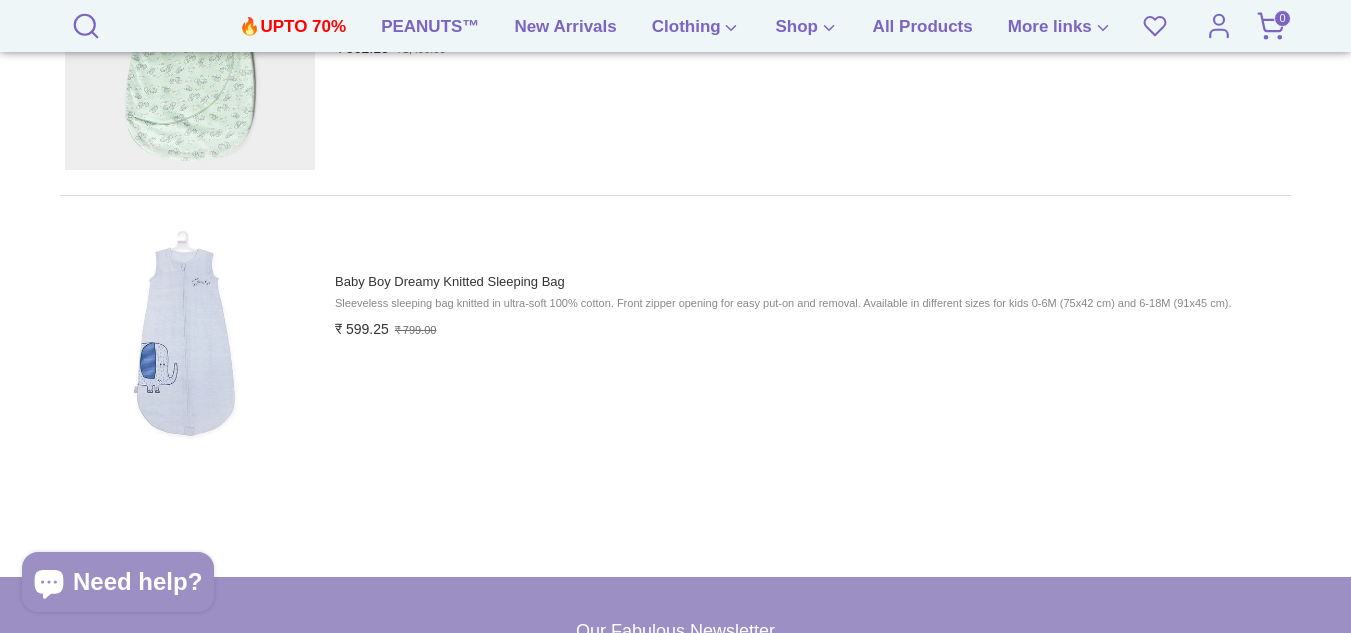 scroll, scrollTop: 4500, scrollLeft: 0, axis: vertical 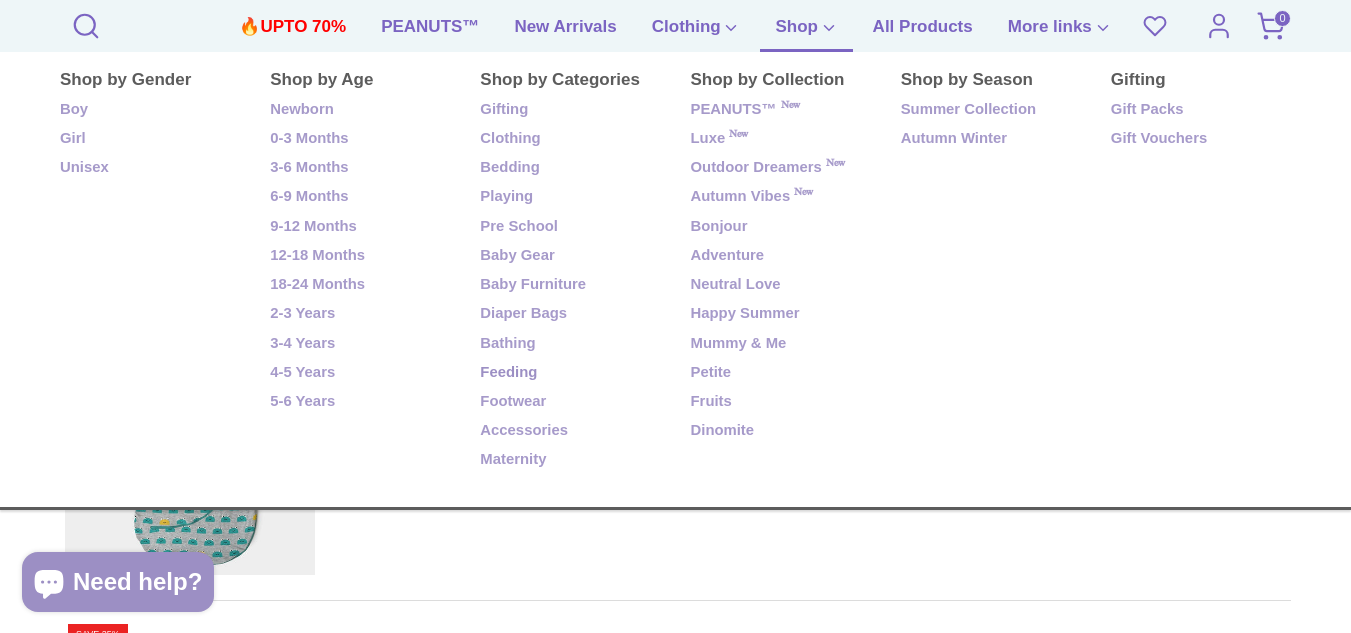 click on "Feeding" at bounding box center (570, 373) 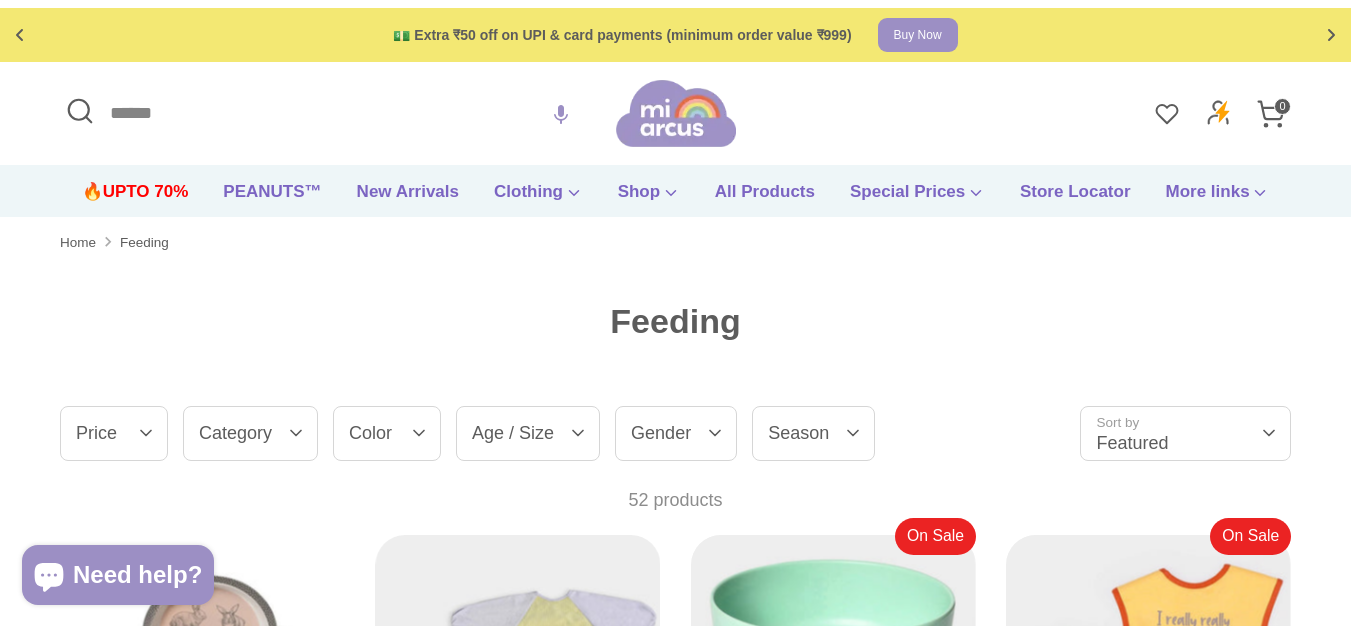 scroll, scrollTop: 0, scrollLeft: 0, axis: both 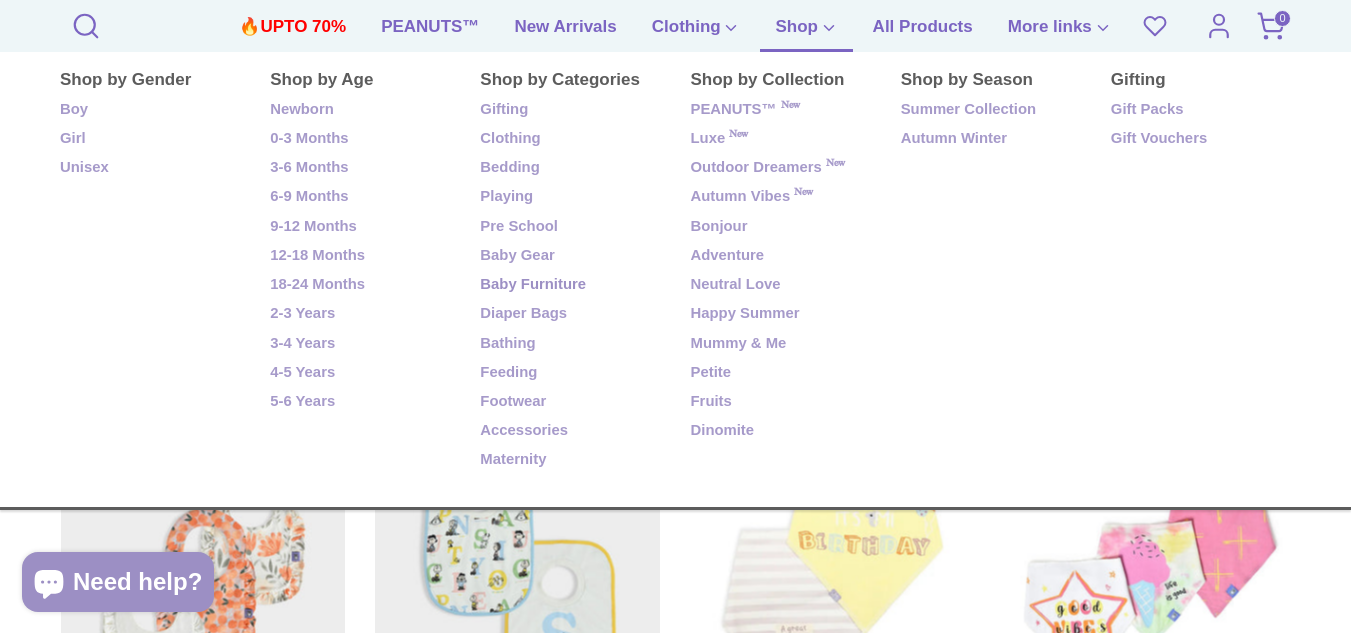click on "Baby Furniture" at bounding box center [570, 285] 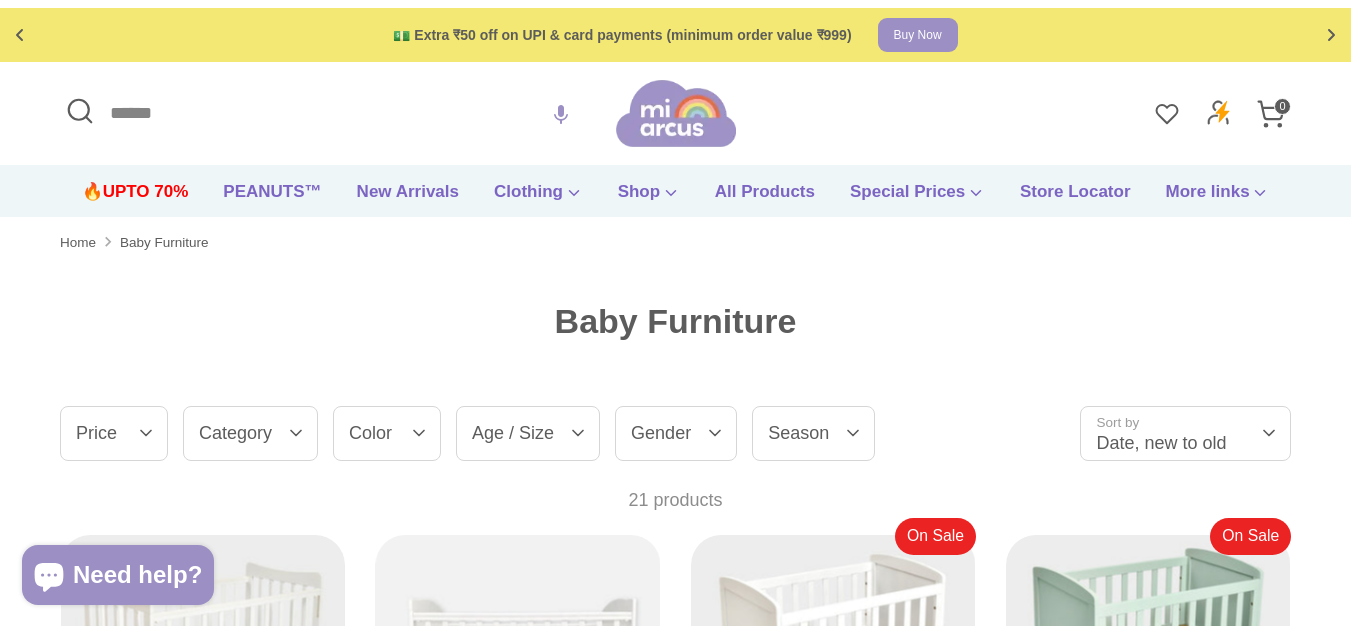 scroll, scrollTop: 0, scrollLeft: 0, axis: both 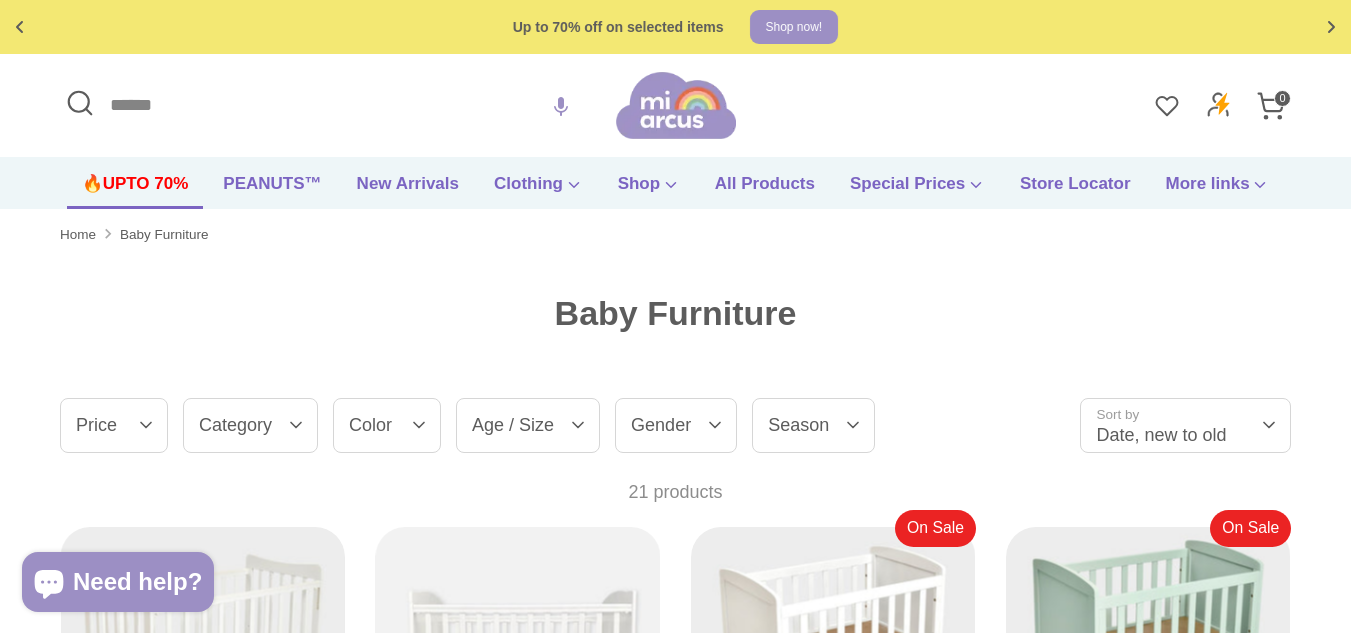 click on "🔥UPTO 70%" at bounding box center [135, 190] 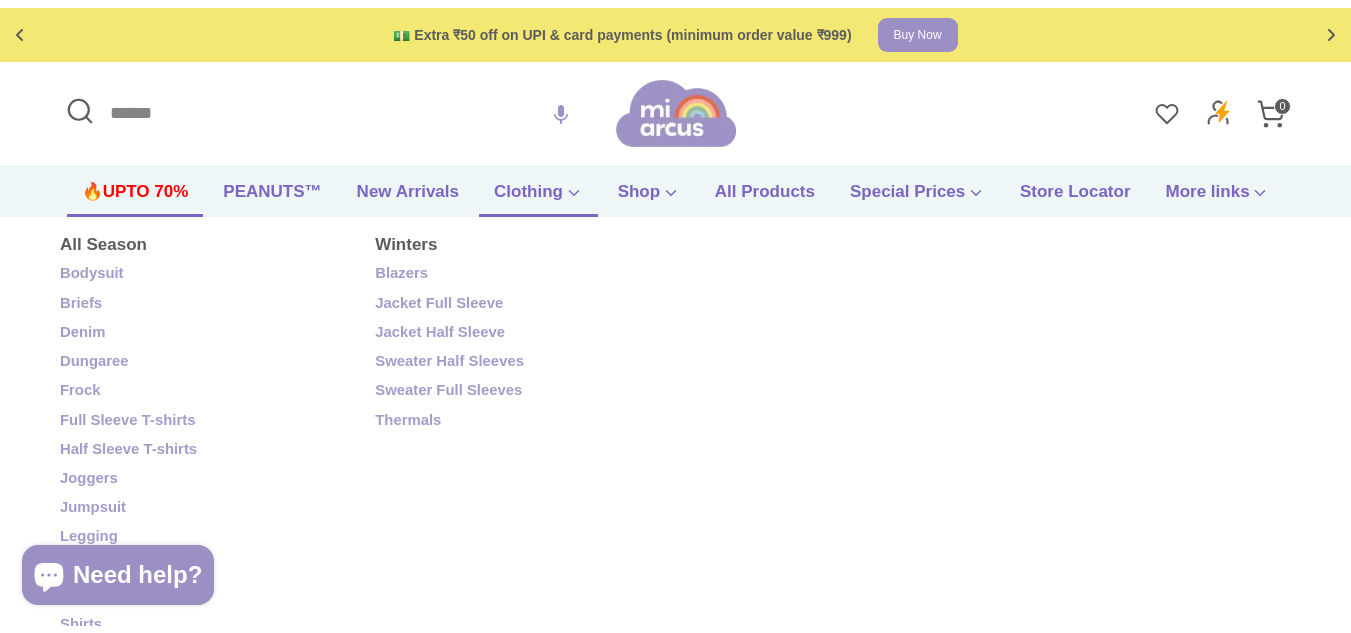 scroll, scrollTop: 0, scrollLeft: 0, axis: both 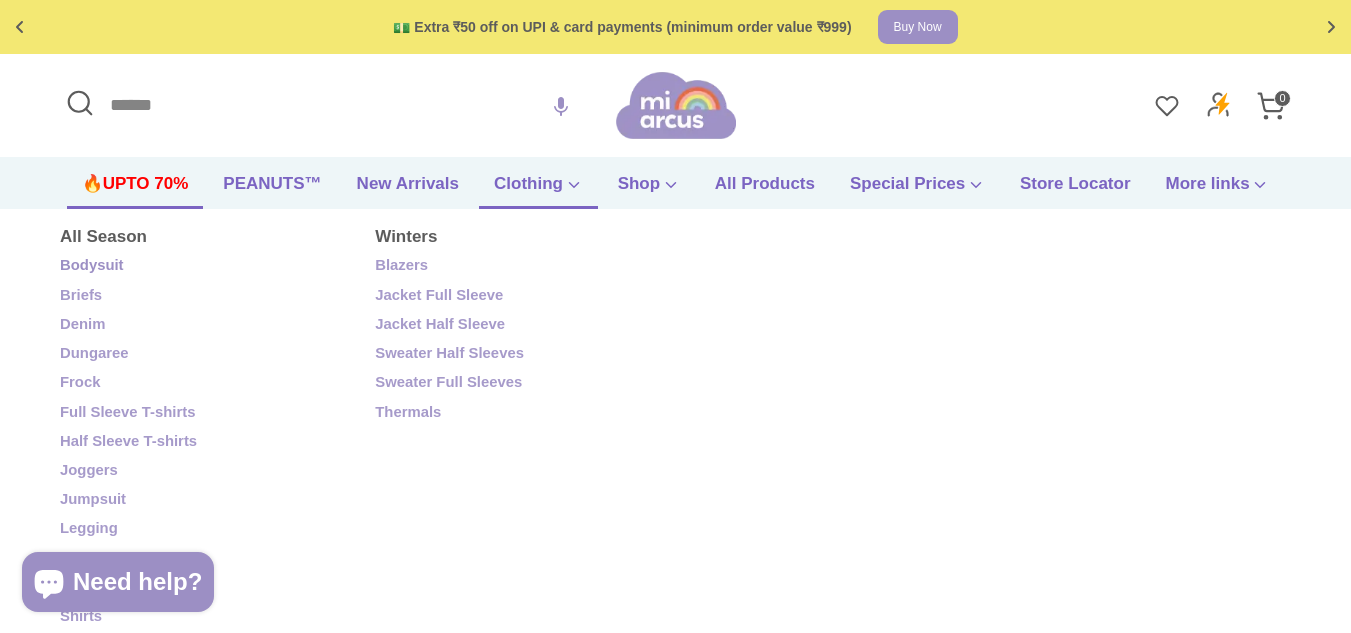 click on "Bodysuit" at bounding box center (202, 266) 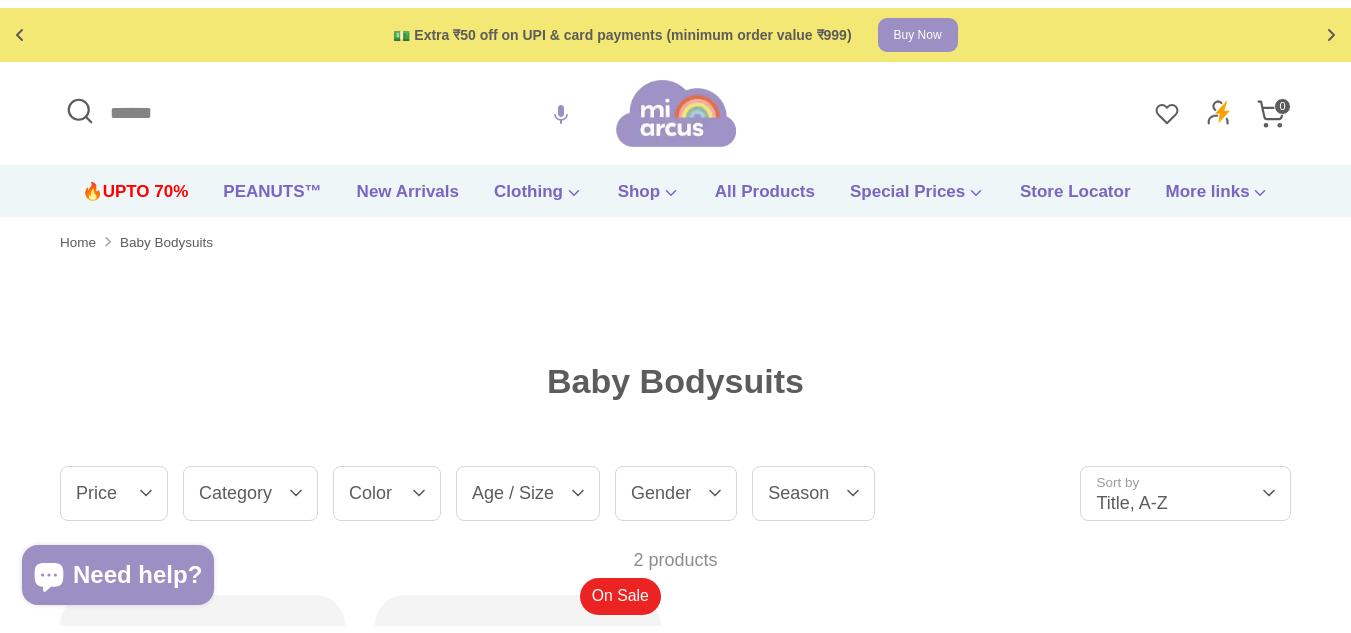 scroll, scrollTop: 0, scrollLeft: 0, axis: both 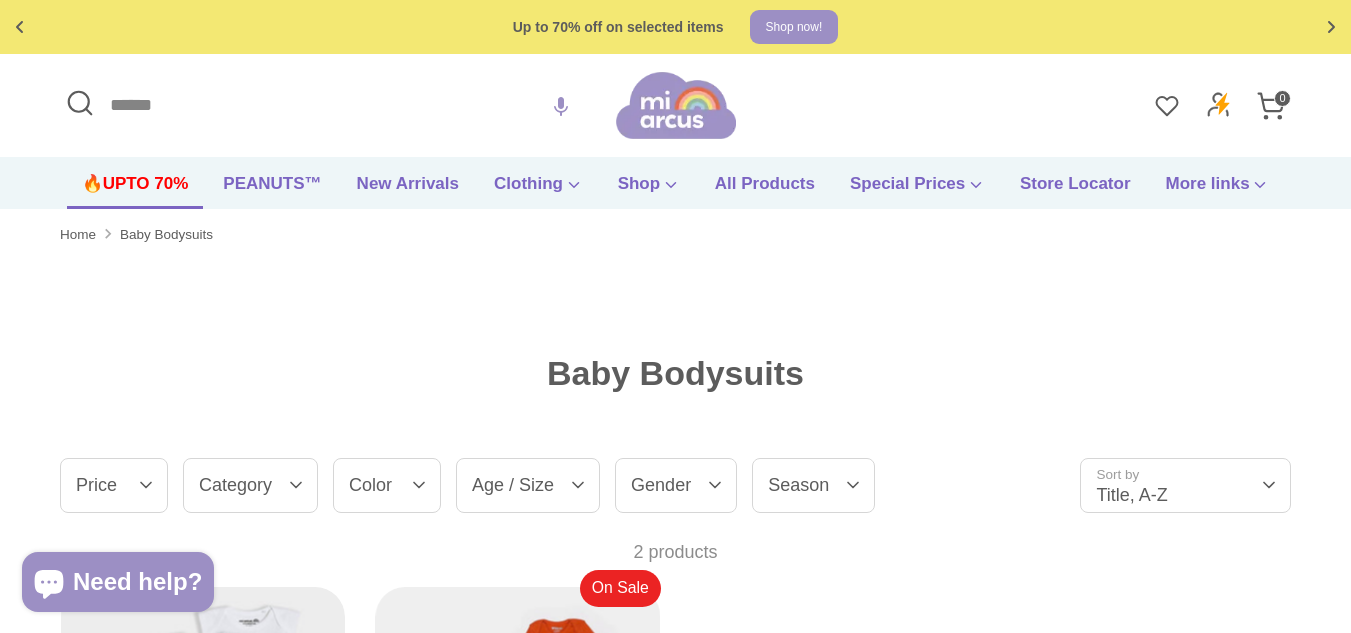 click on "🔥UPTO 70%" at bounding box center (135, 190) 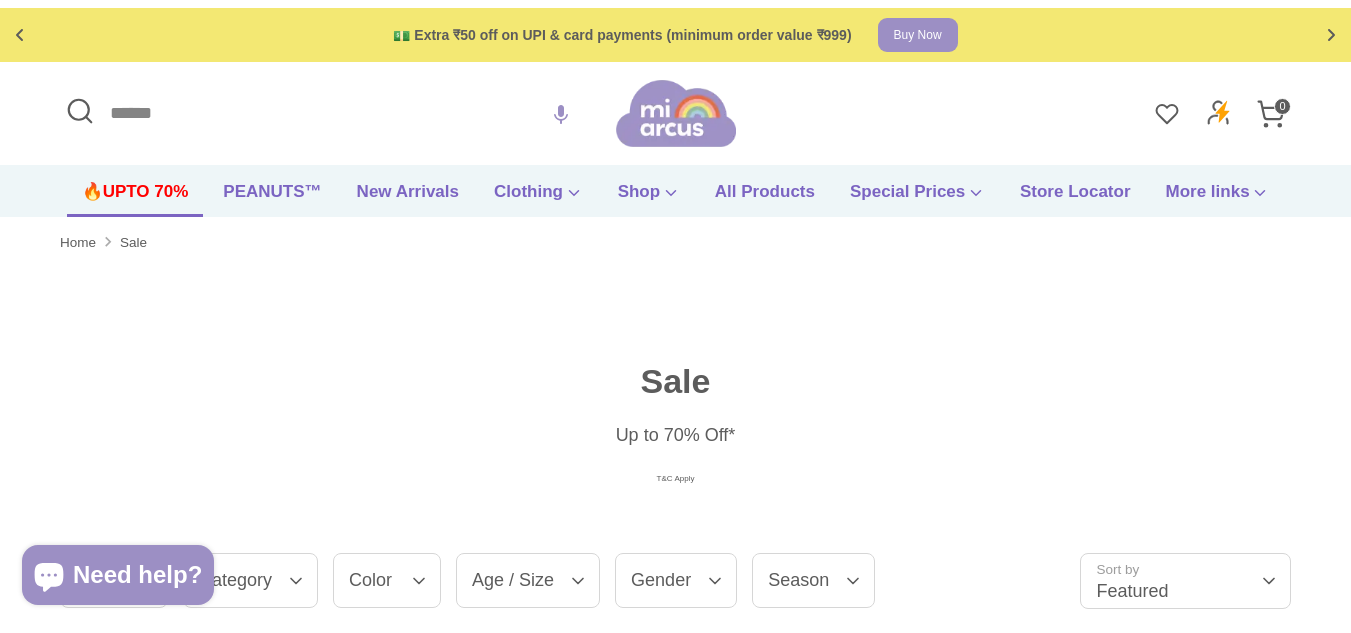 scroll, scrollTop: 0, scrollLeft: 0, axis: both 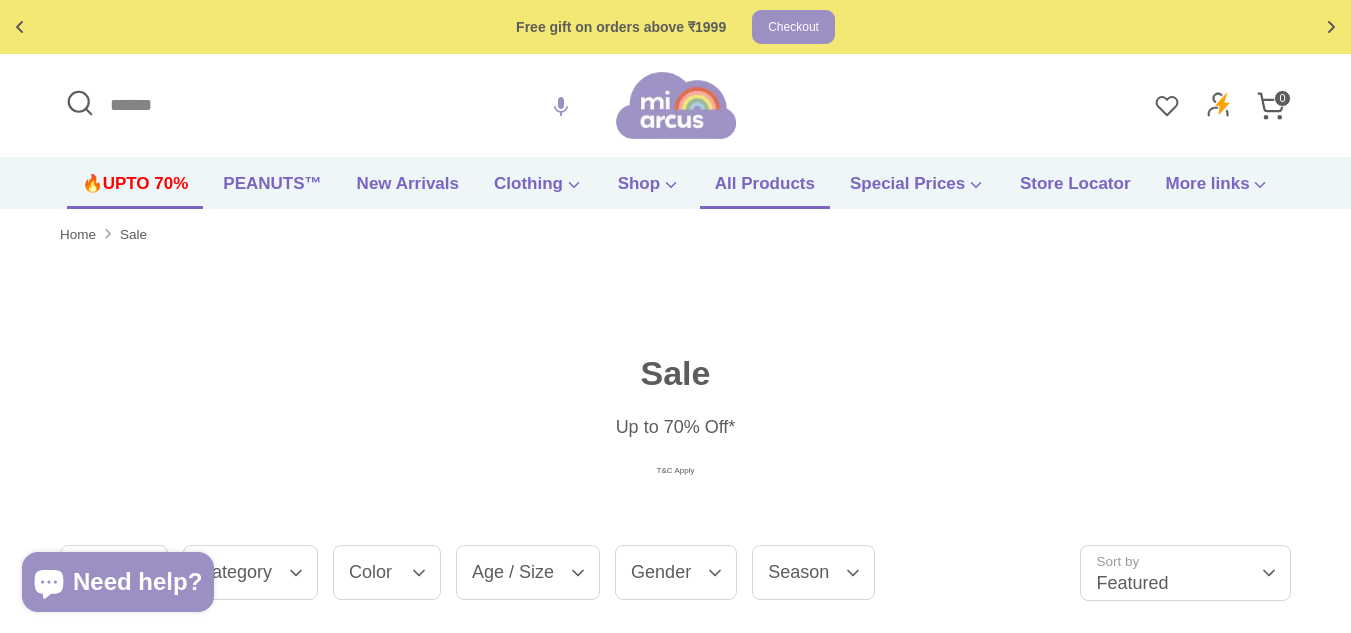 click on "All Products" at bounding box center (765, 190) 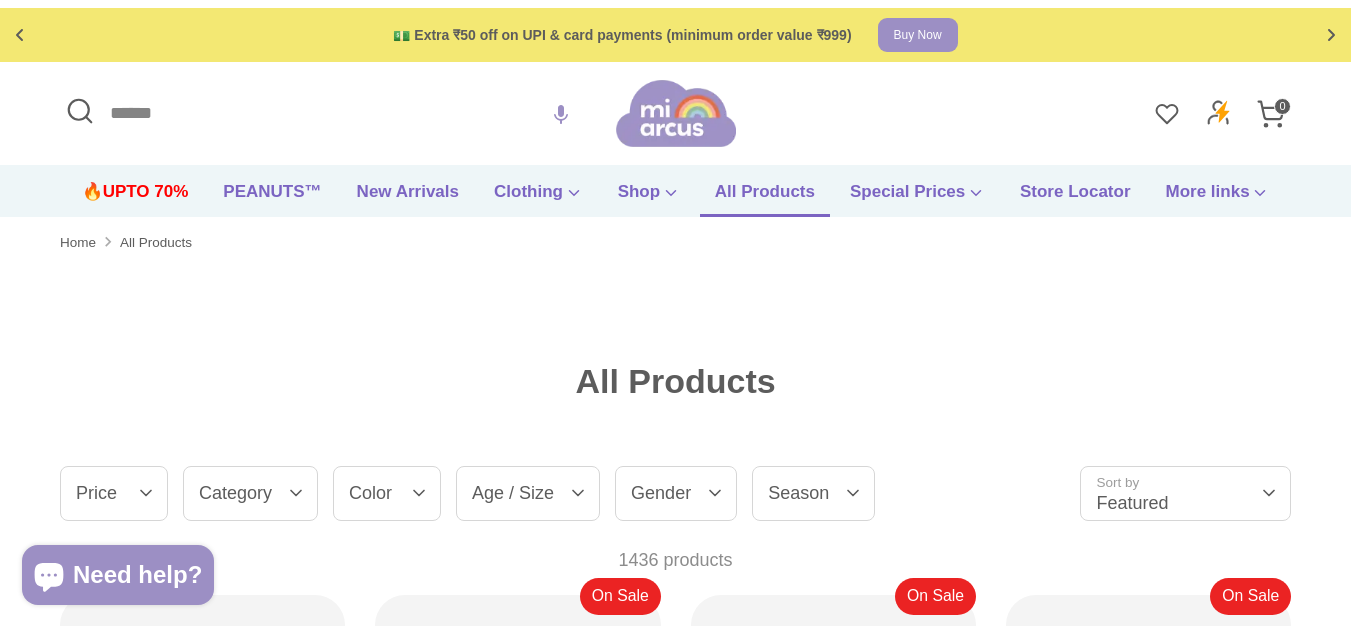 scroll, scrollTop: 0, scrollLeft: 0, axis: both 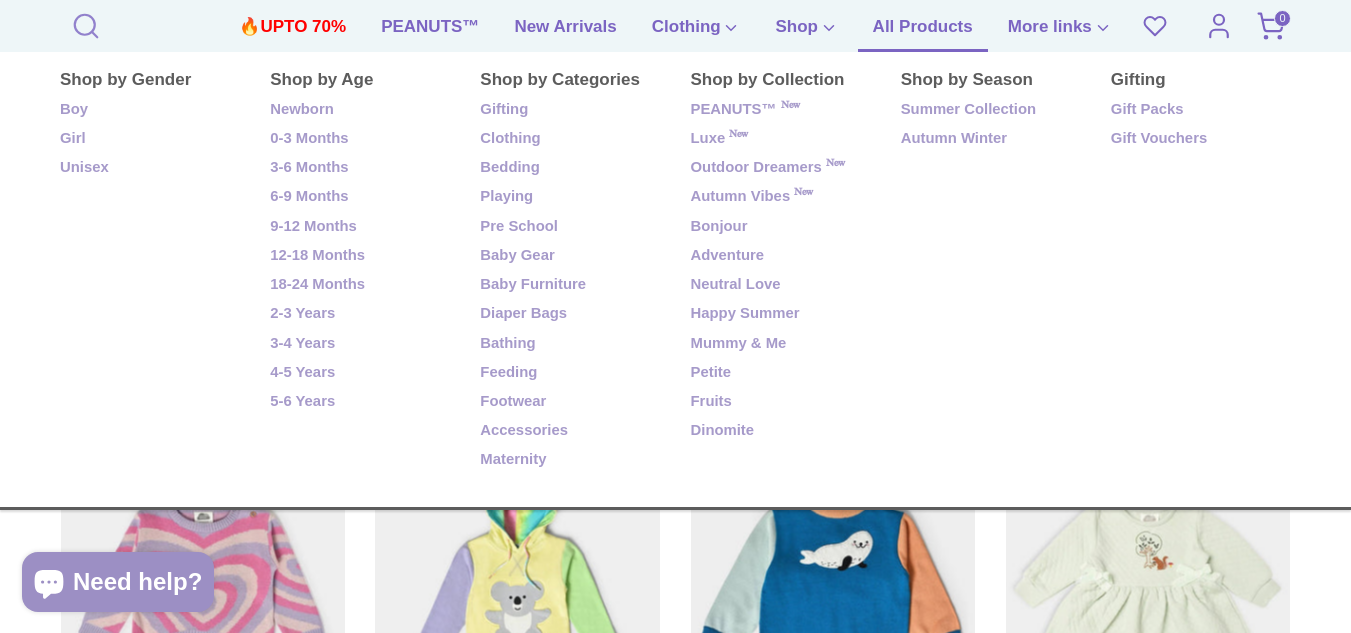 click 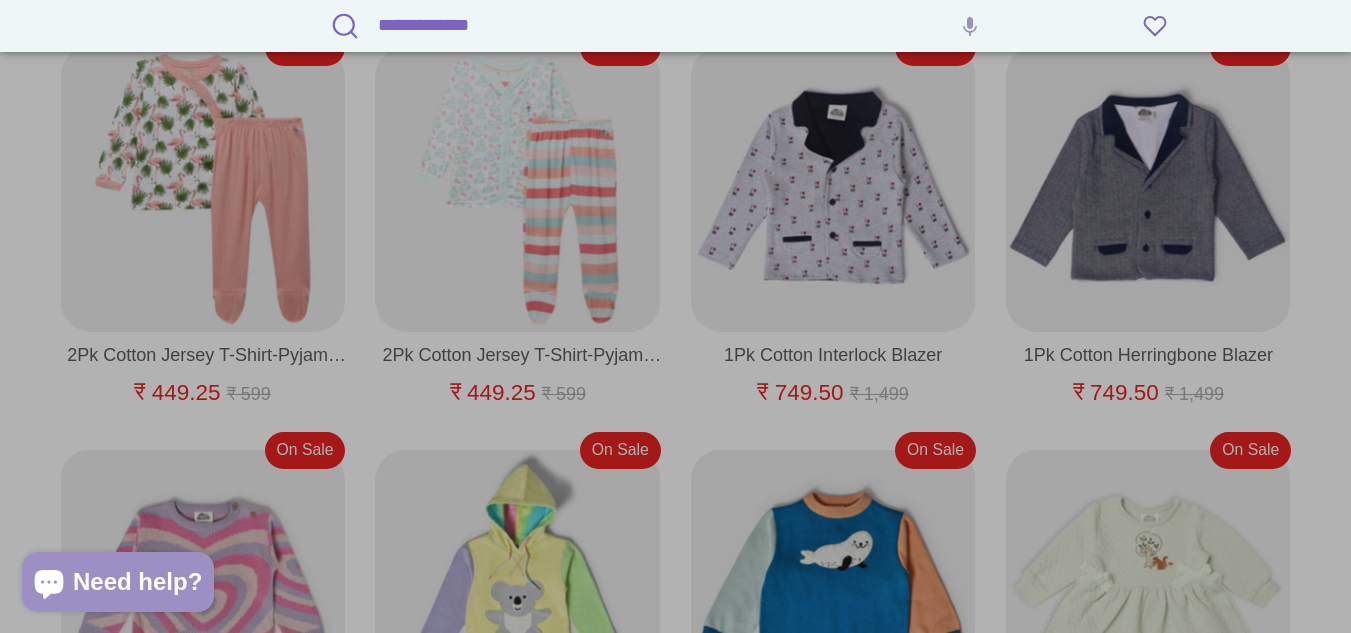 type on "**********" 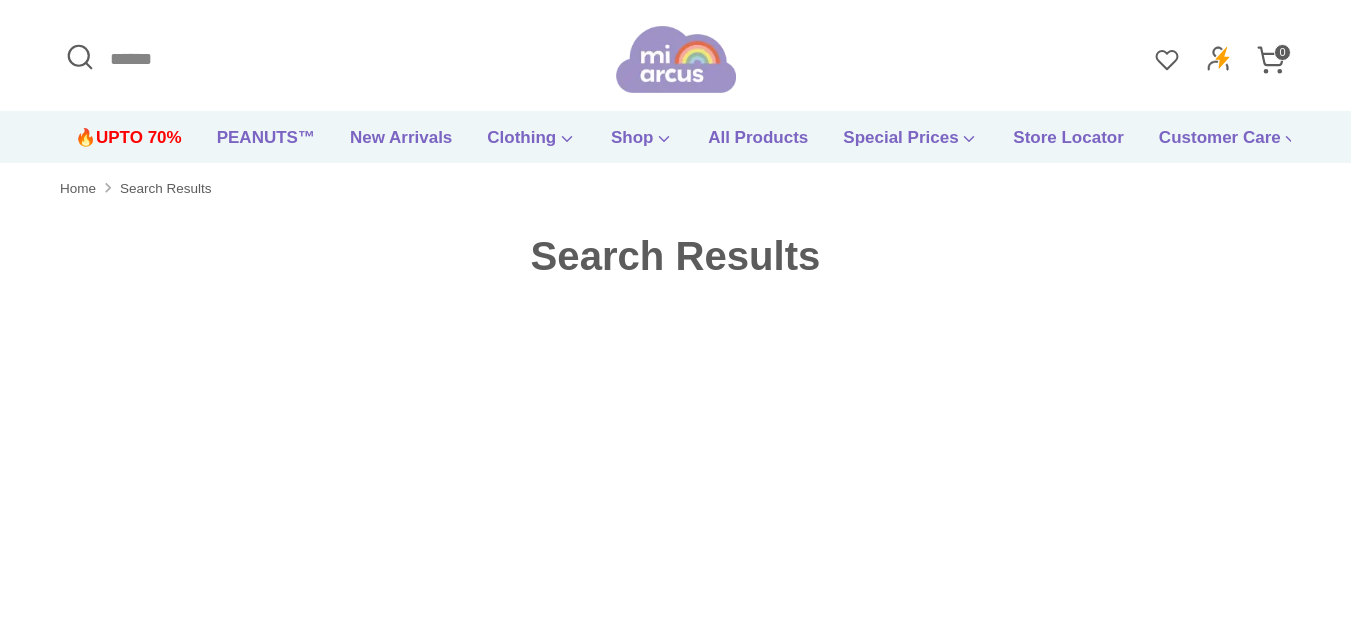 scroll, scrollTop: 0, scrollLeft: 0, axis: both 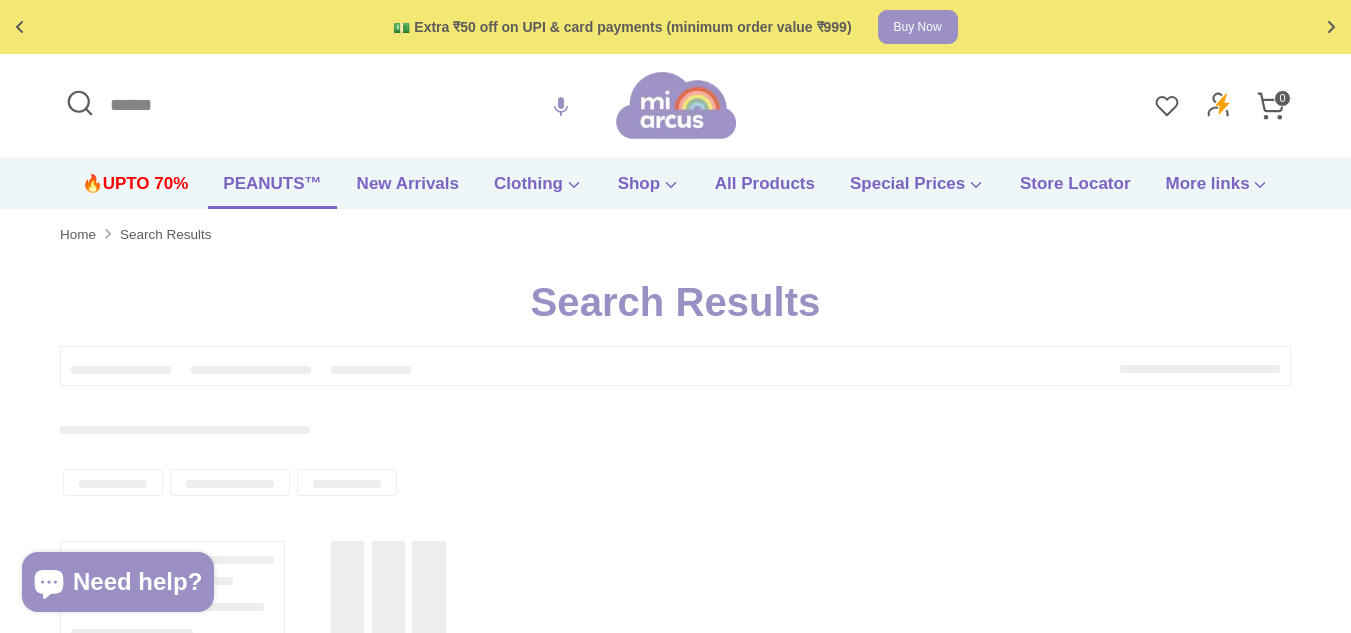 type on "**********" 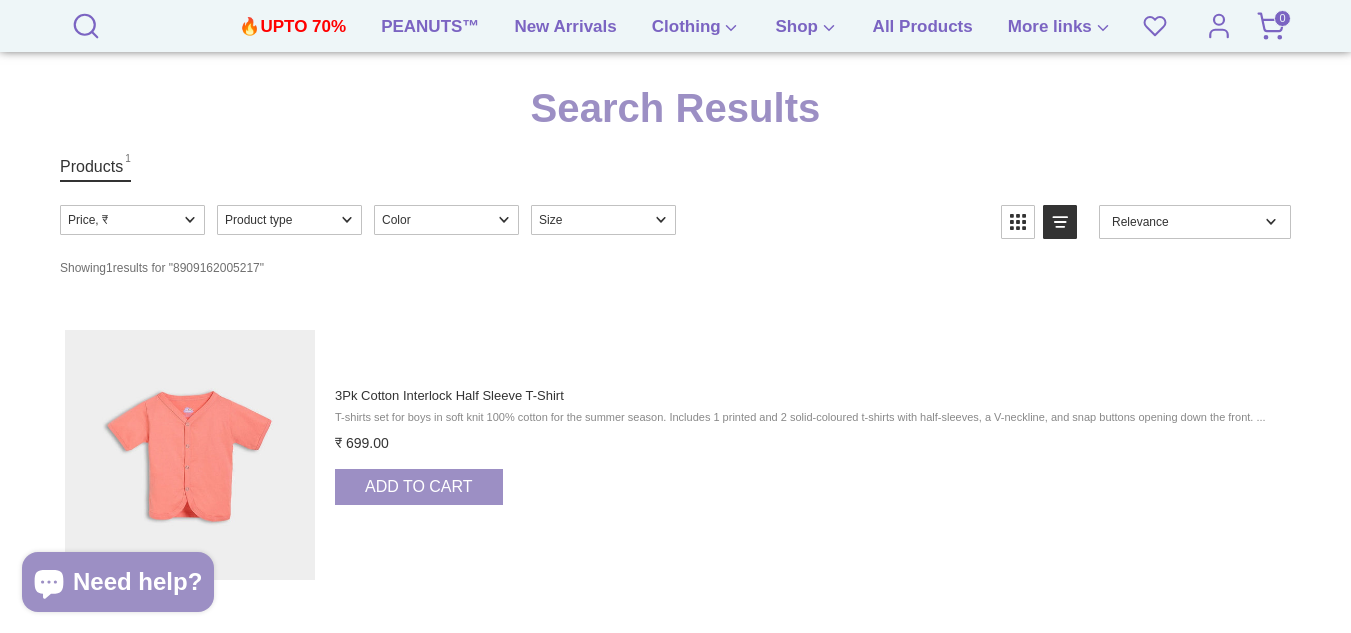 scroll, scrollTop: 200, scrollLeft: 0, axis: vertical 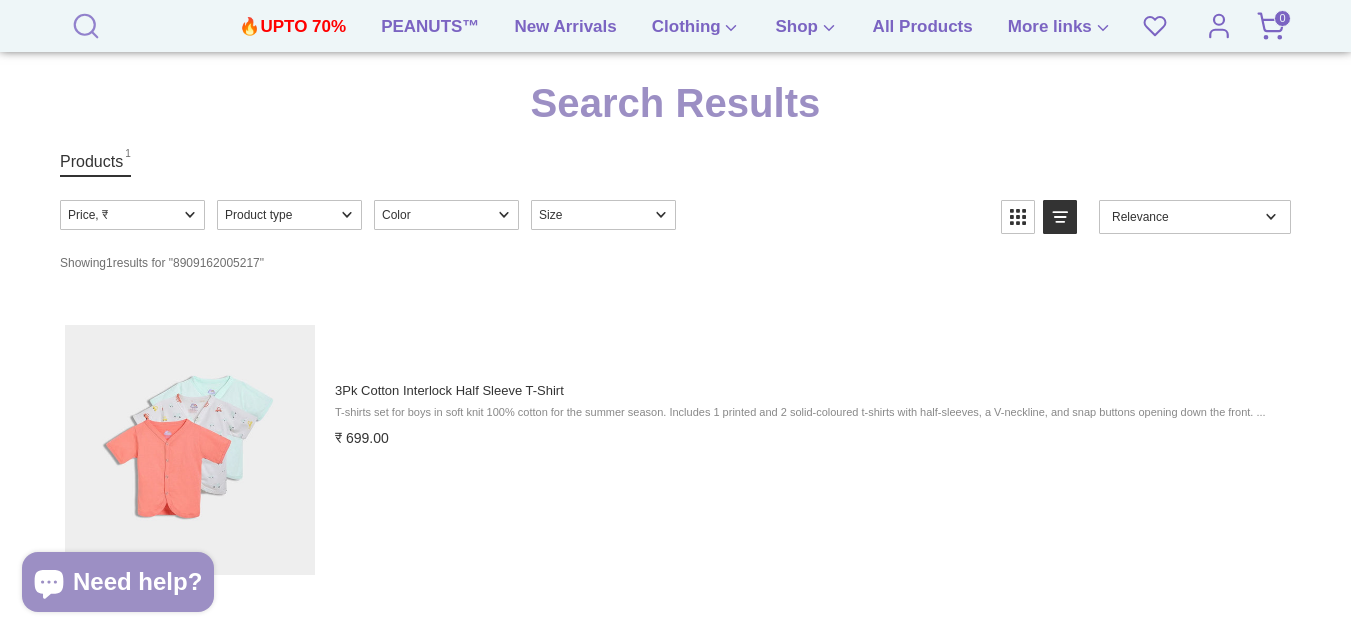 click 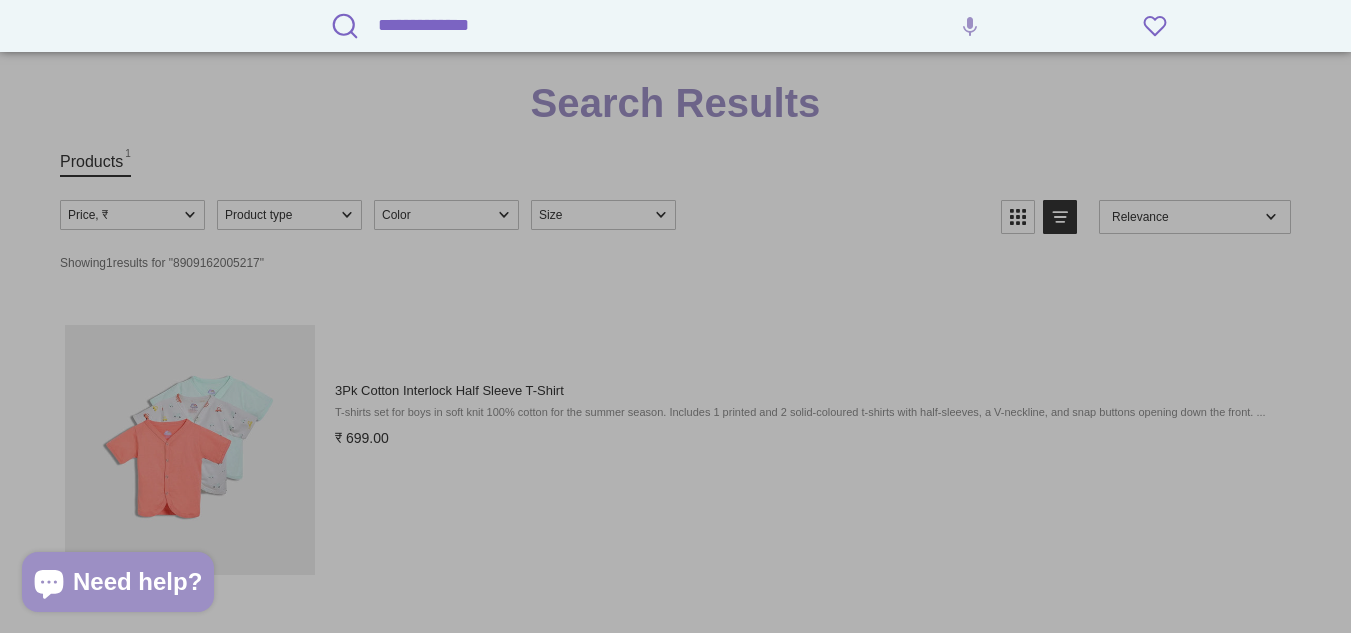 click on "**********" at bounding box center [694, 25] 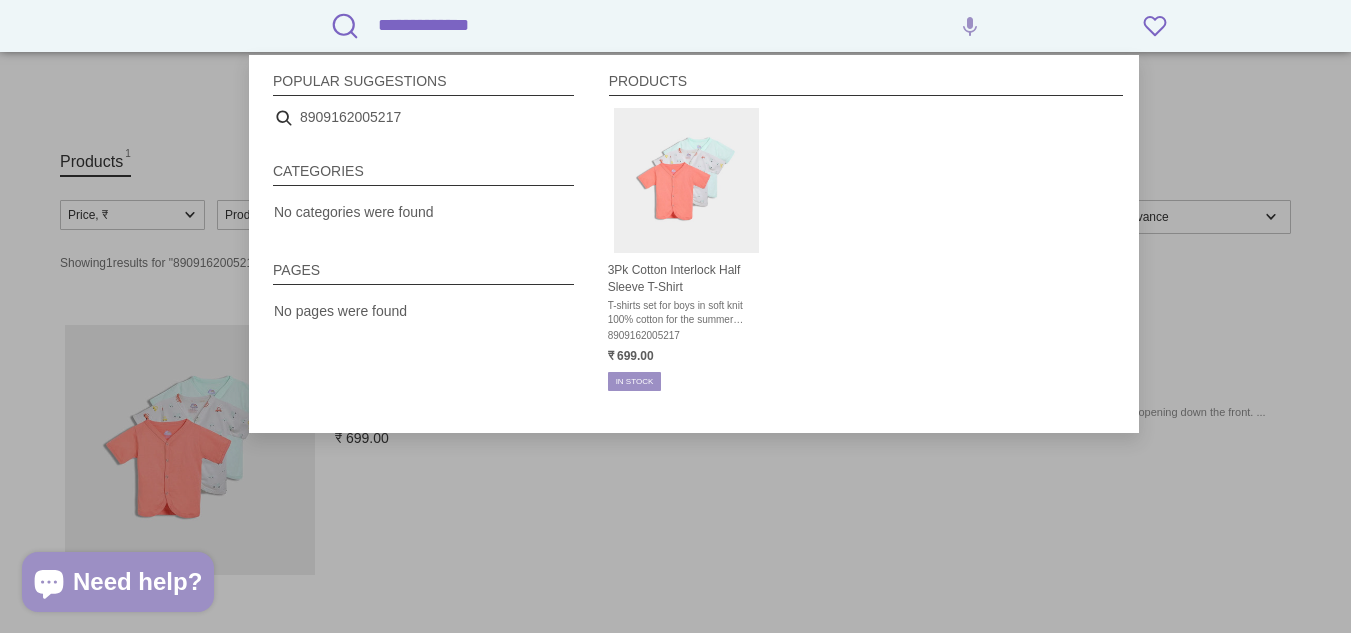 type on "**********" 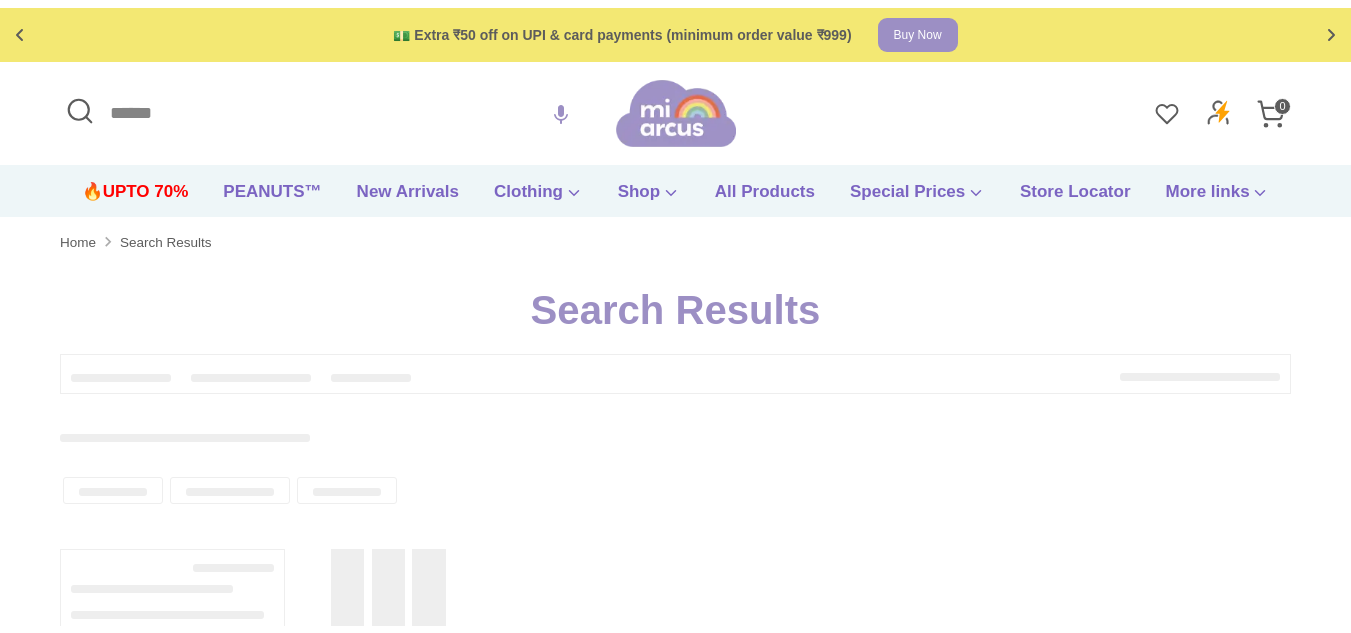 scroll, scrollTop: 0, scrollLeft: 0, axis: both 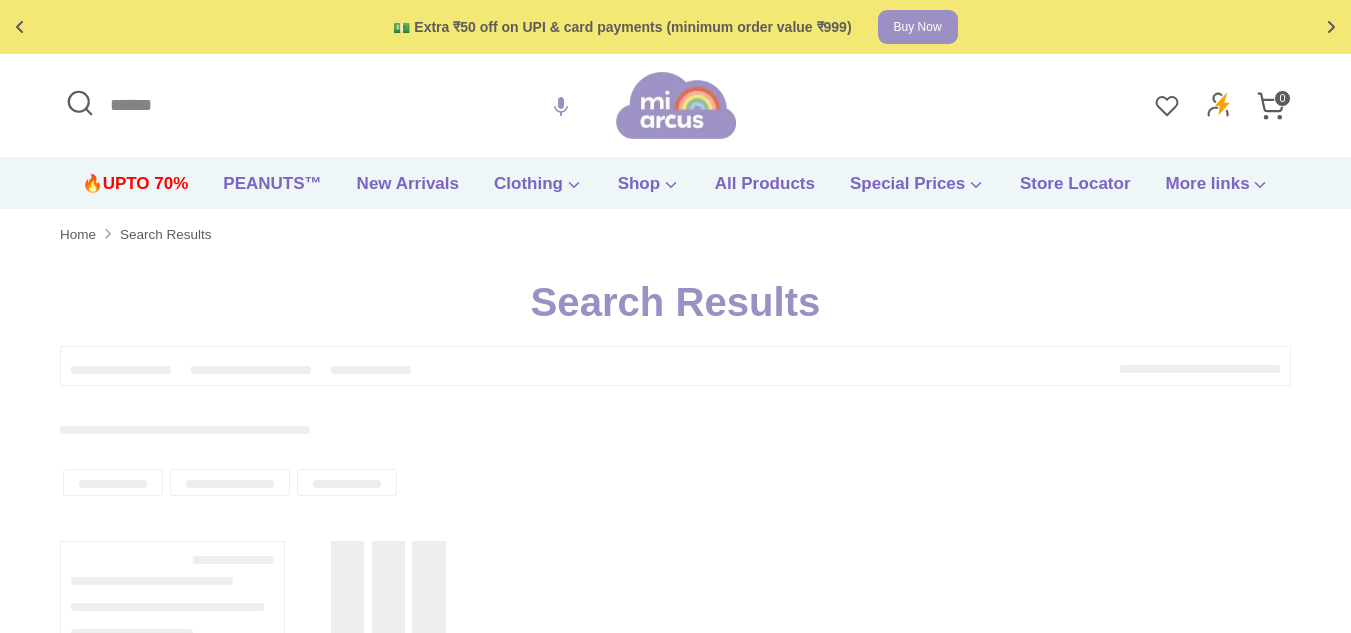 type on "**********" 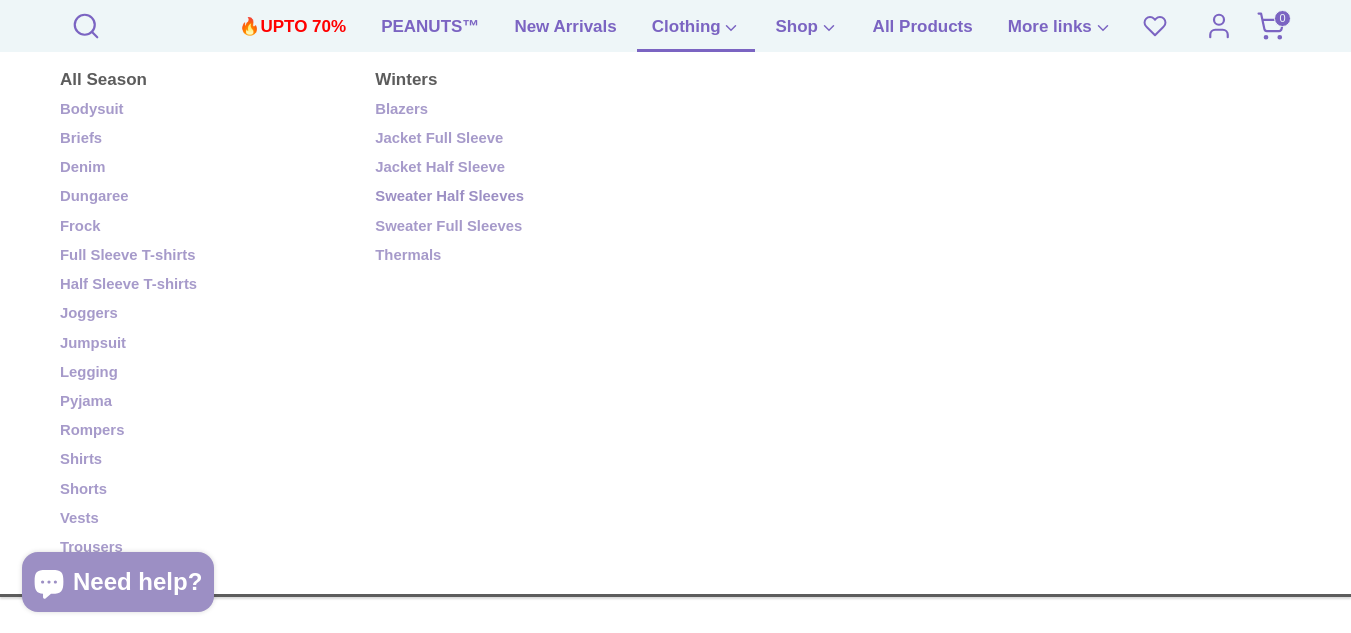 scroll, scrollTop: 300, scrollLeft: 0, axis: vertical 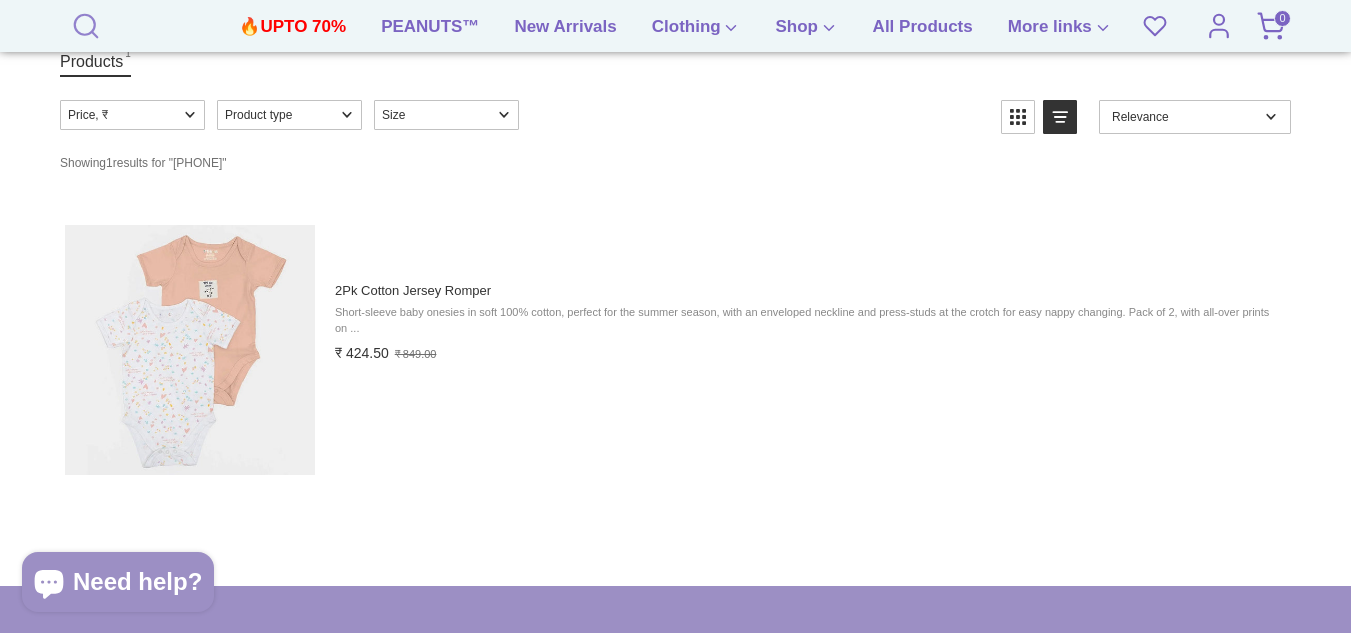 click 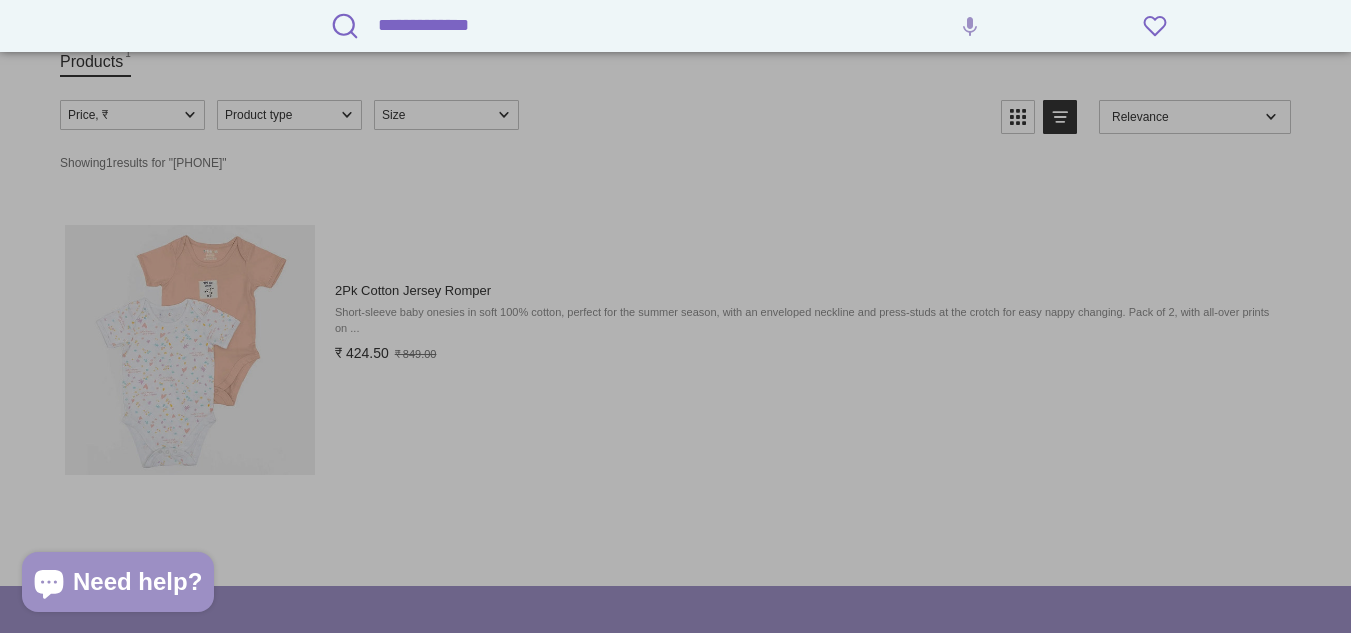 click on "**********" at bounding box center (694, 25) 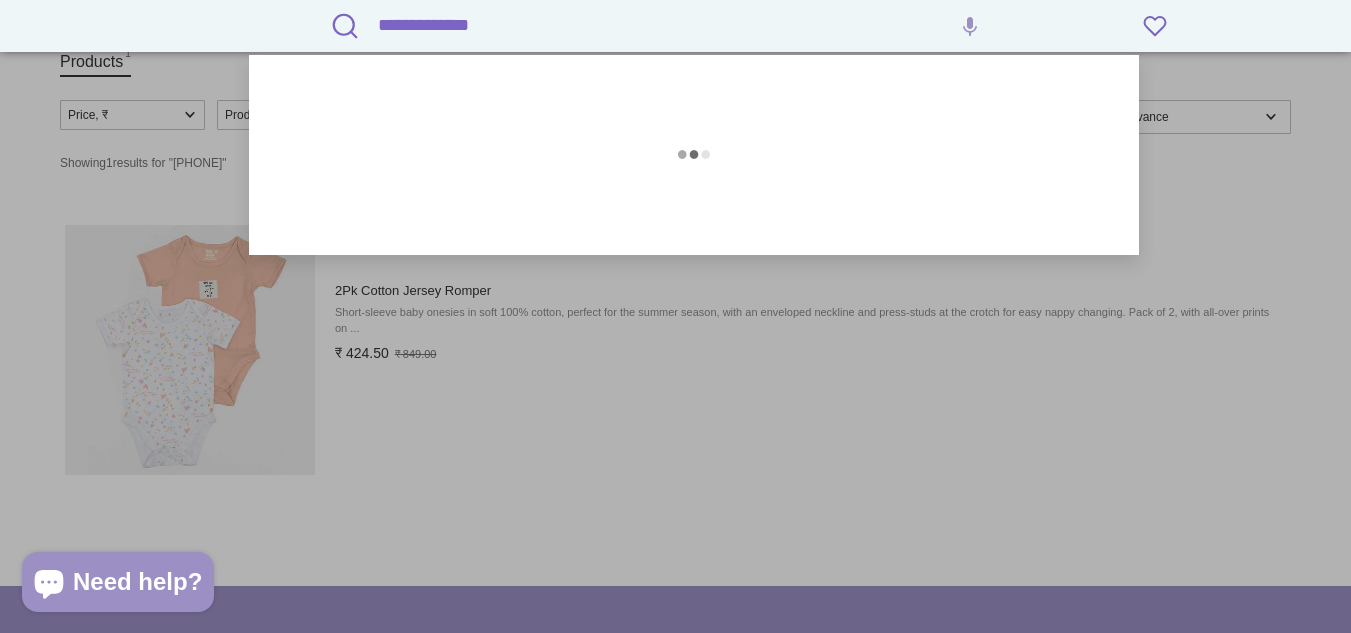 click on "**********" at bounding box center [694, 25] 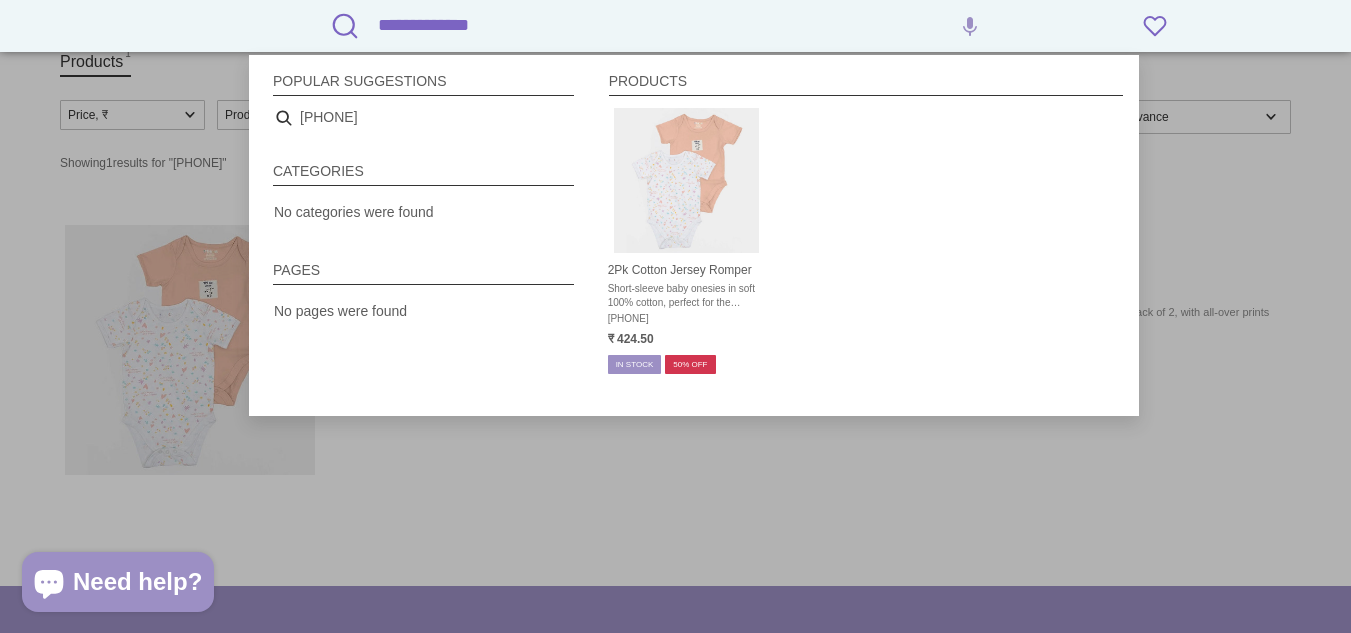 type on "**********" 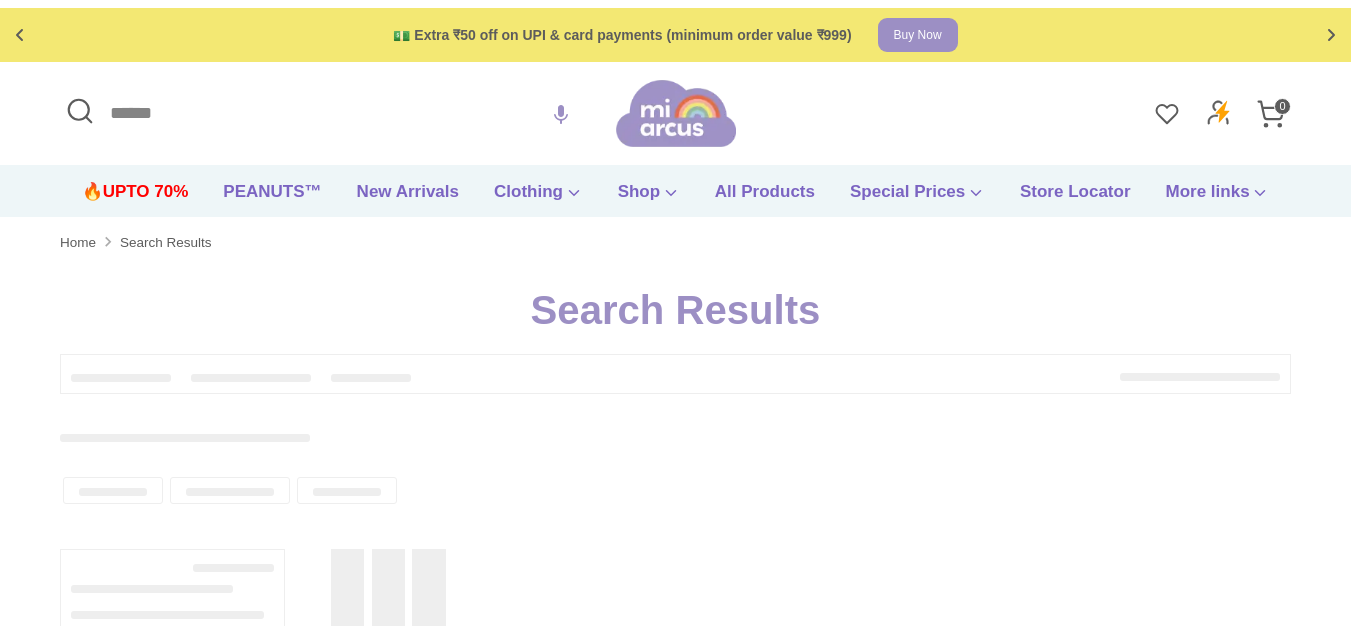 scroll, scrollTop: 0, scrollLeft: 0, axis: both 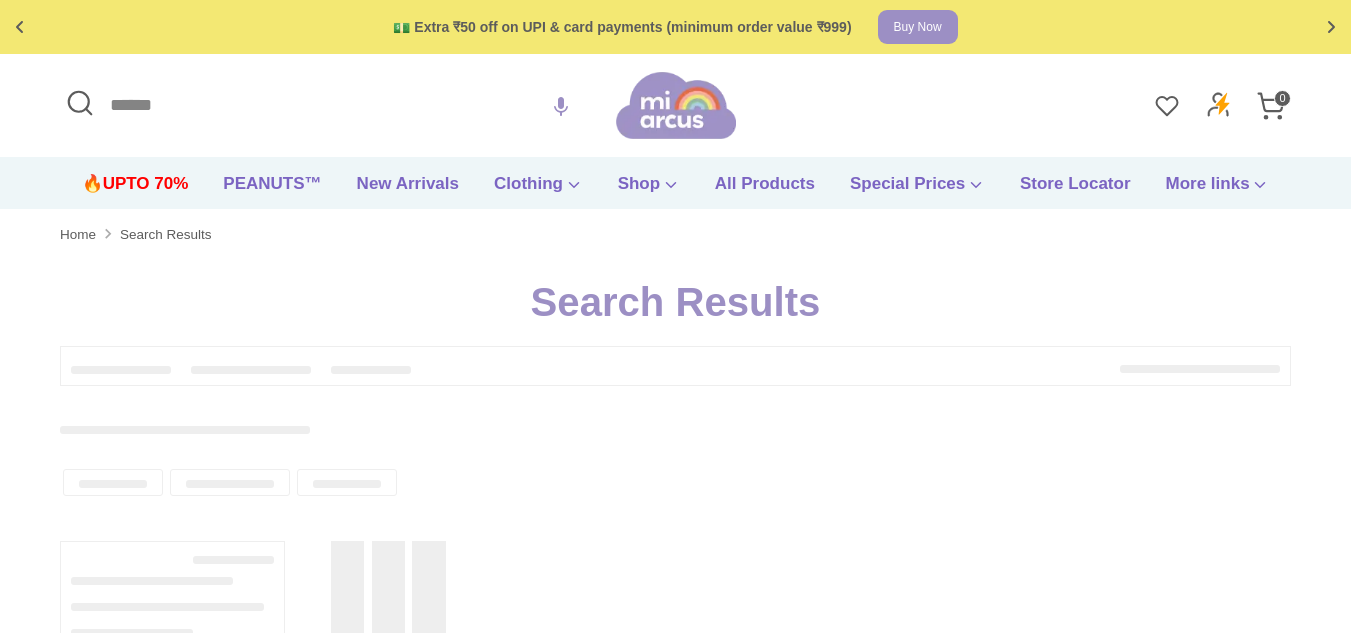 type on "**********" 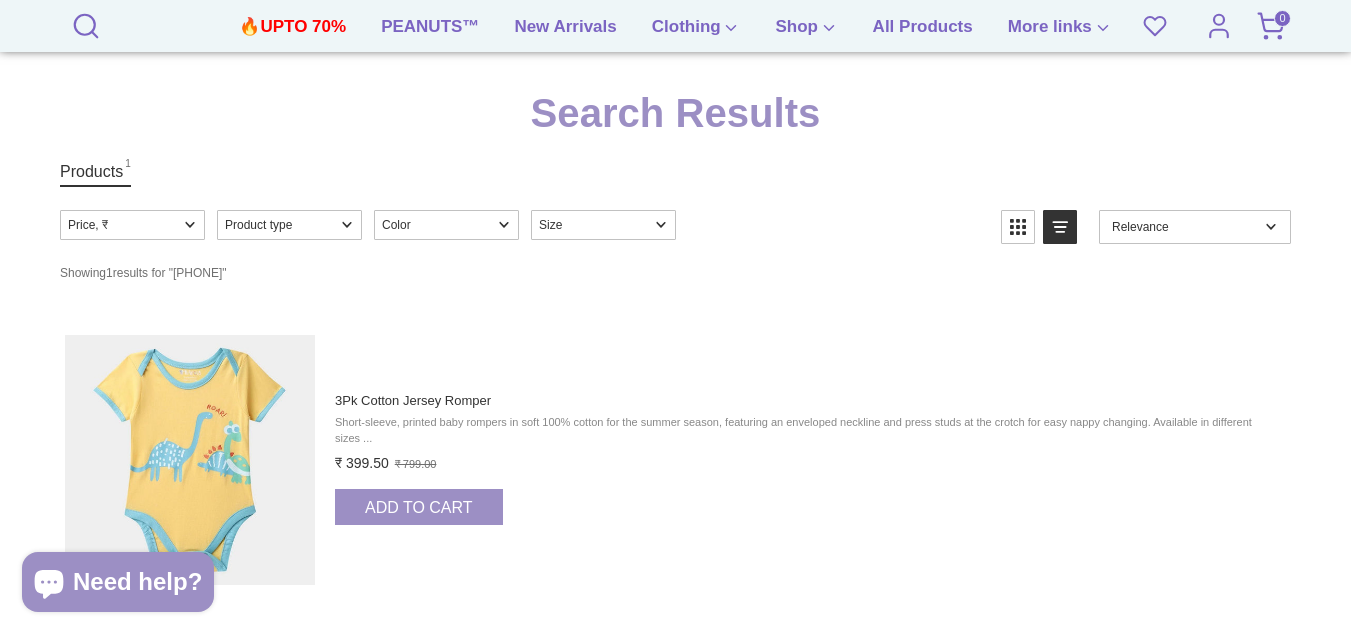 scroll, scrollTop: 300, scrollLeft: 0, axis: vertical 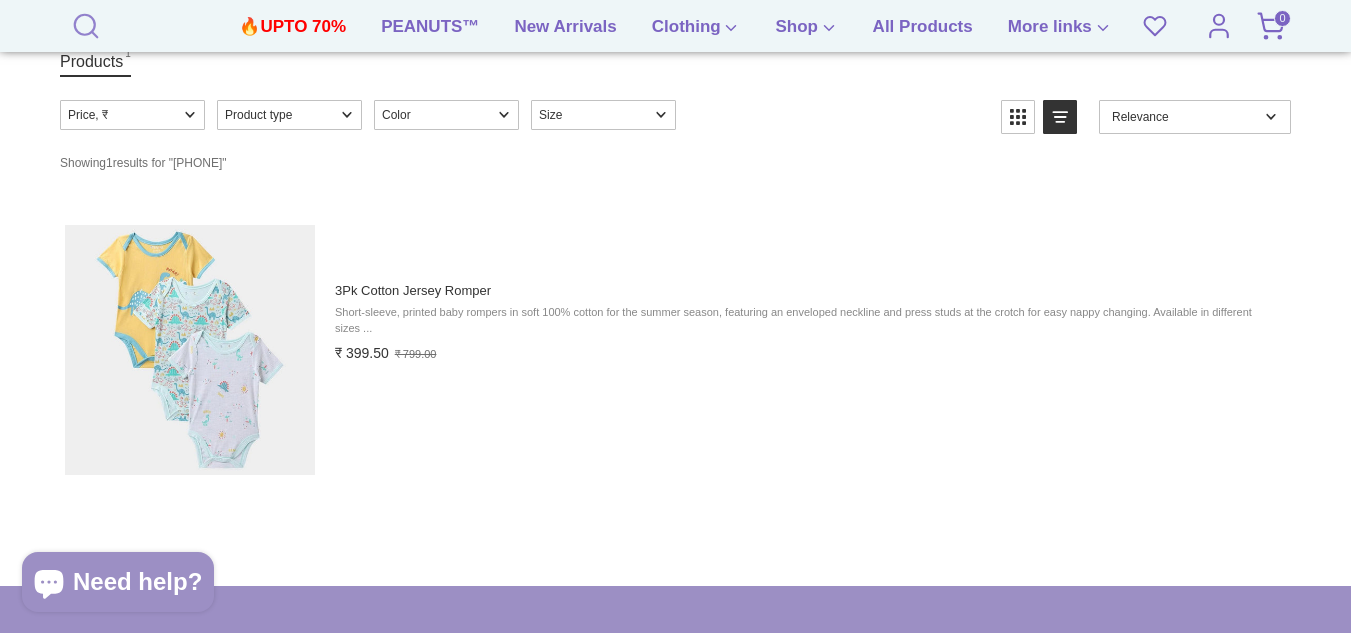 click 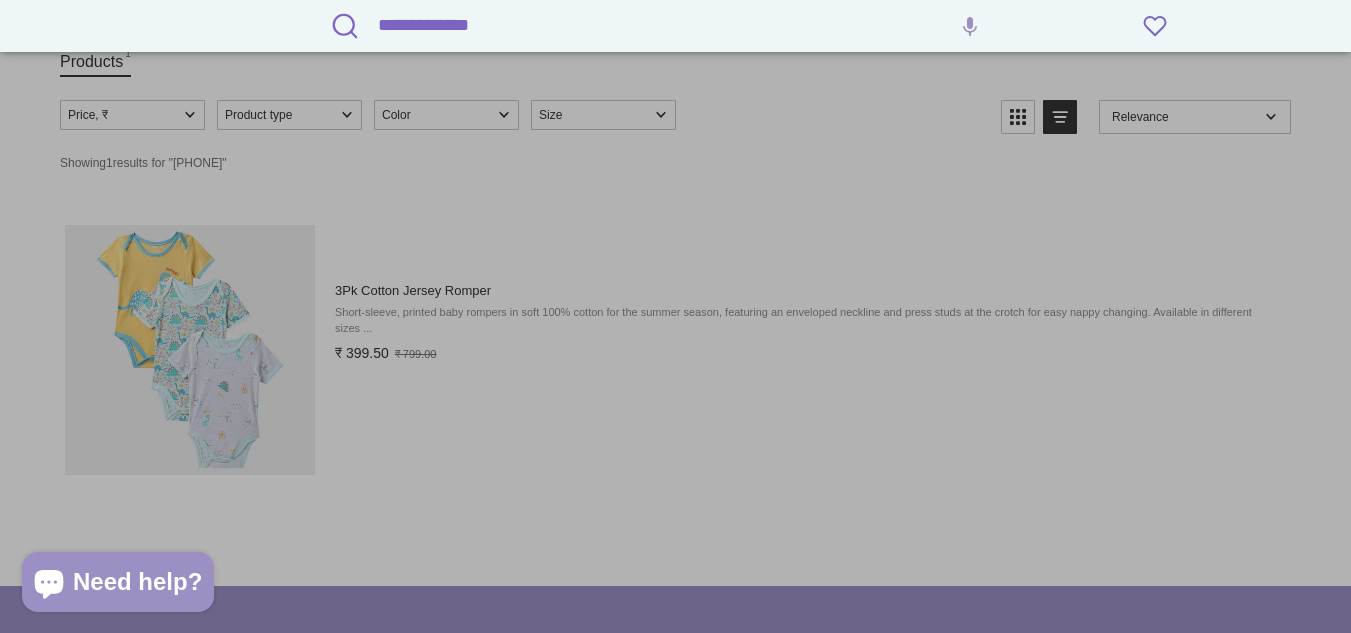 click on "**********" at bounding box center (694, 25) 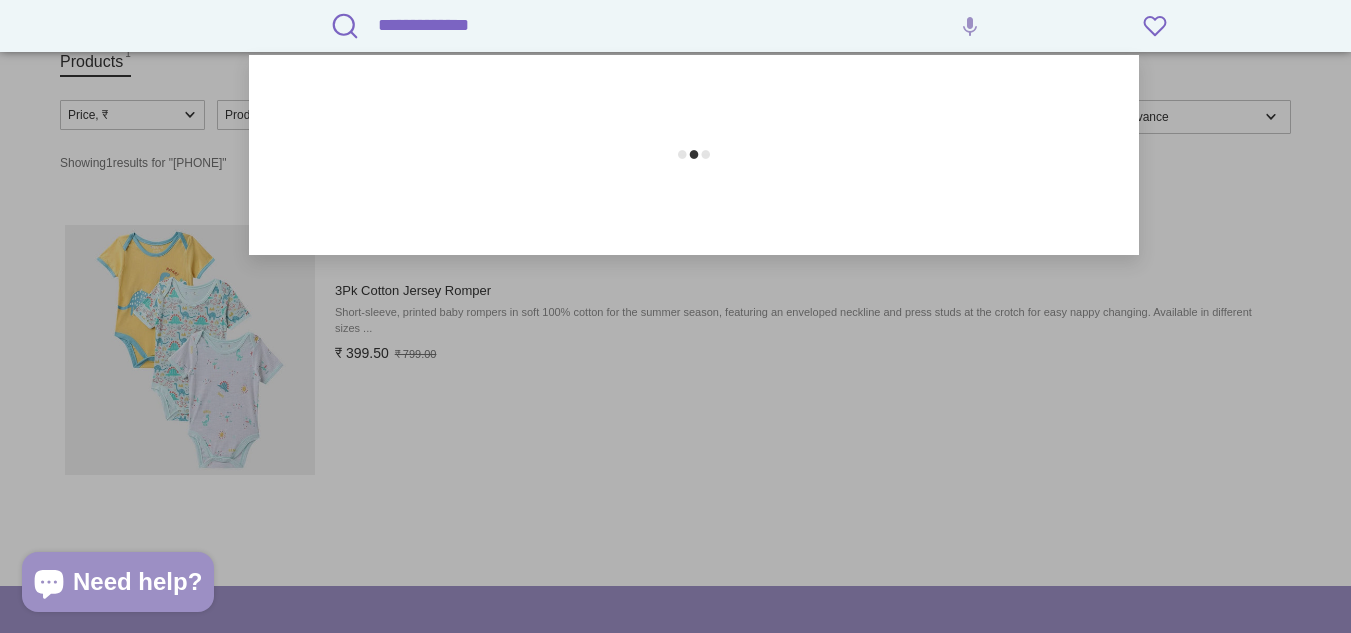 click on "**********" at bounding box center (694, 25) 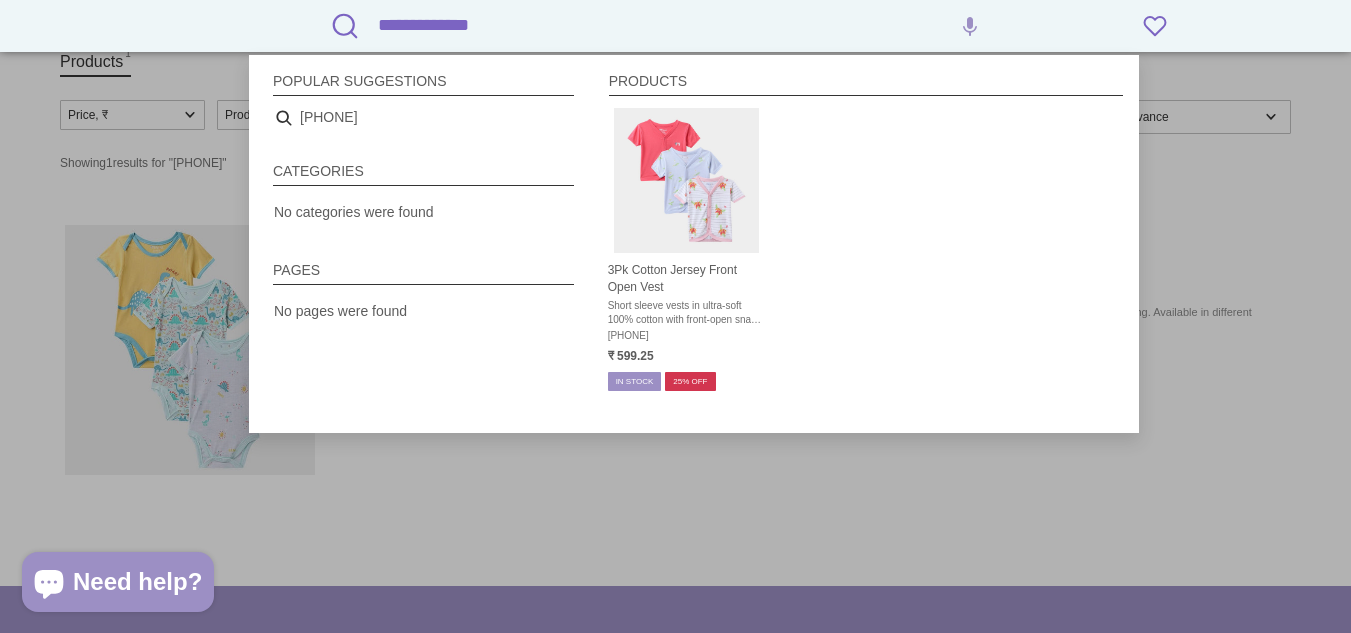 type on "**********" 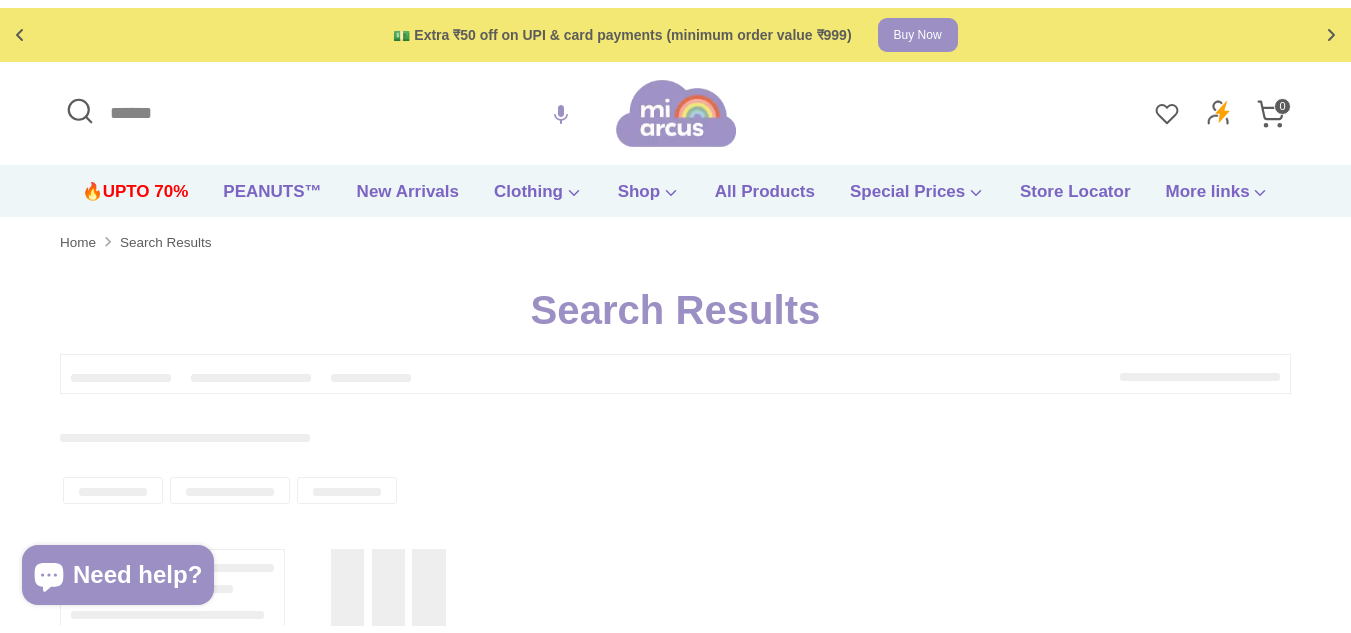 scroll, scrollTop: 0, scrollLeft: 0, axis: both 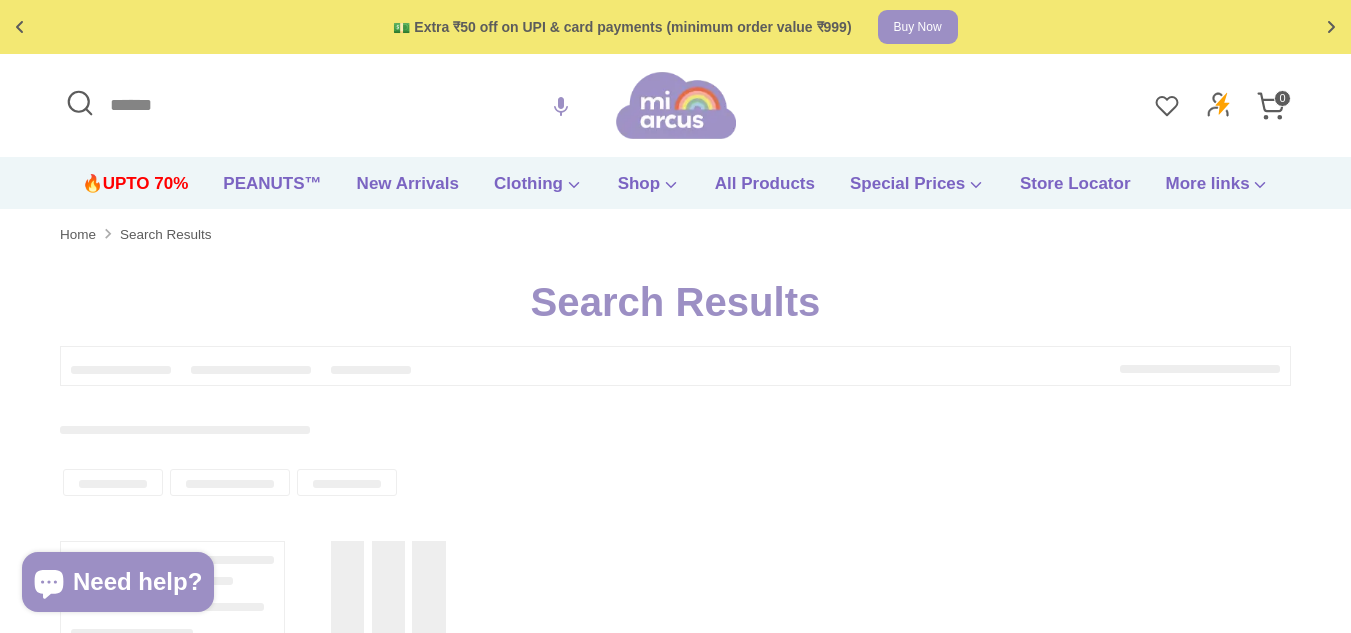 type on "**********" 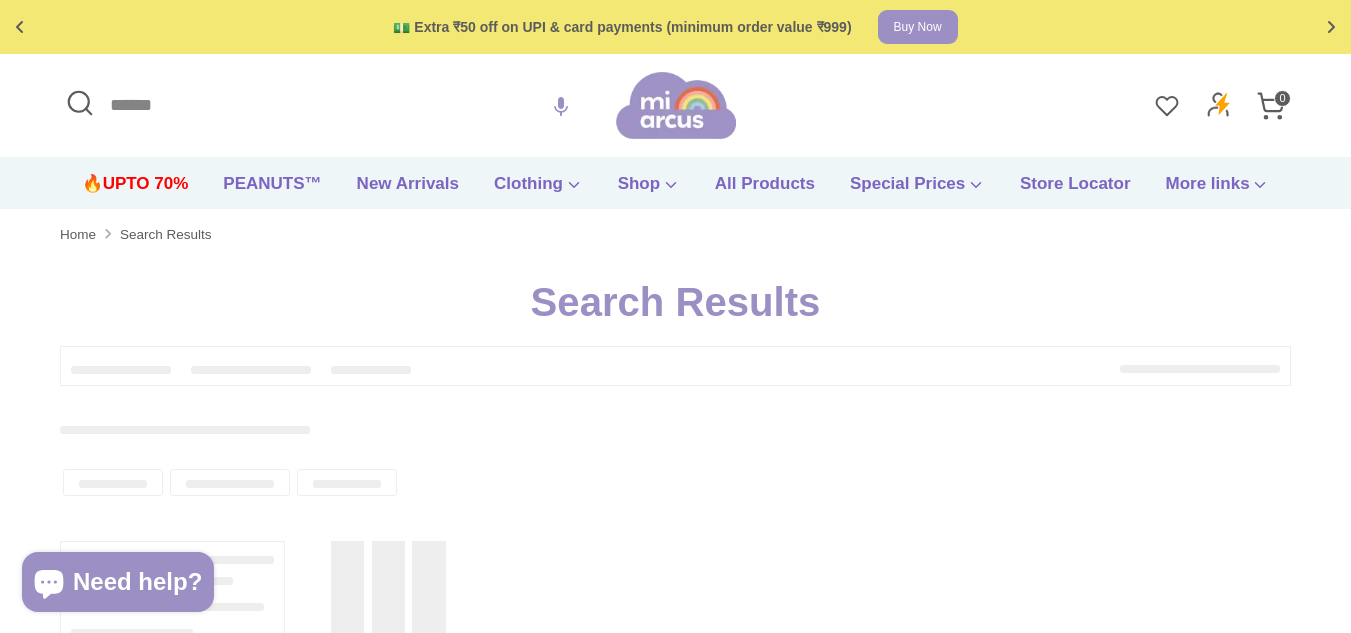 type on "**********" 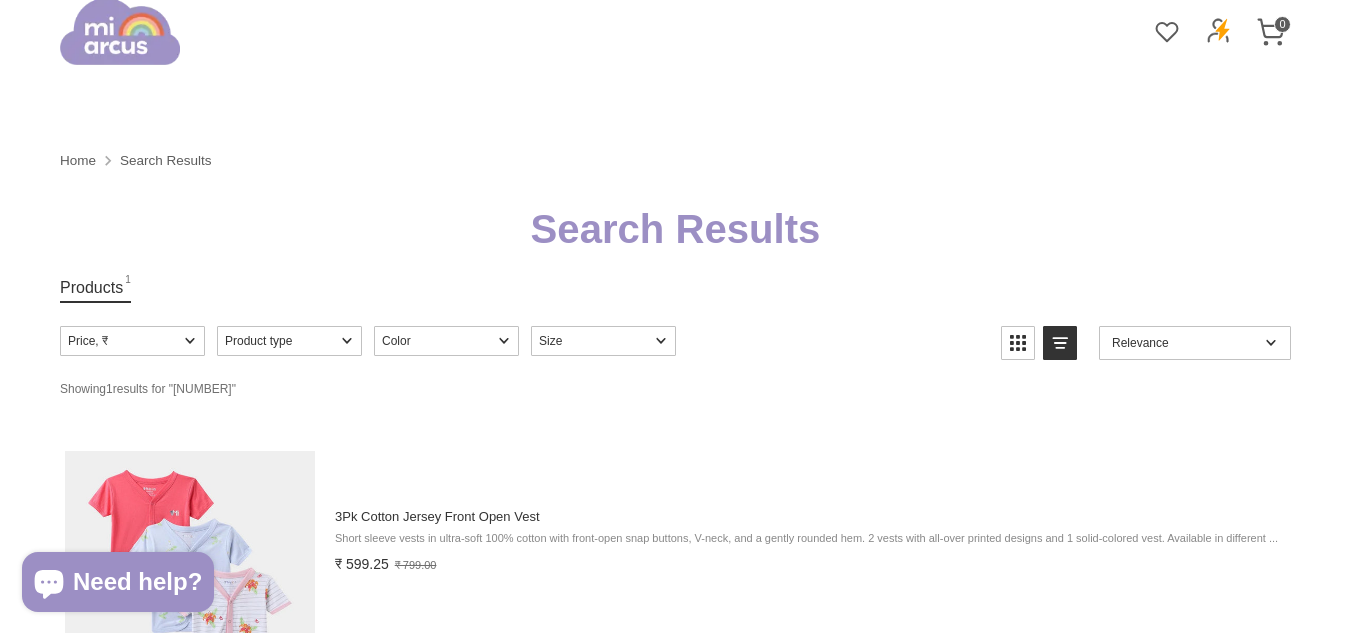 scroll, scrollTop: 0, scrollLeft: 0, axis: both 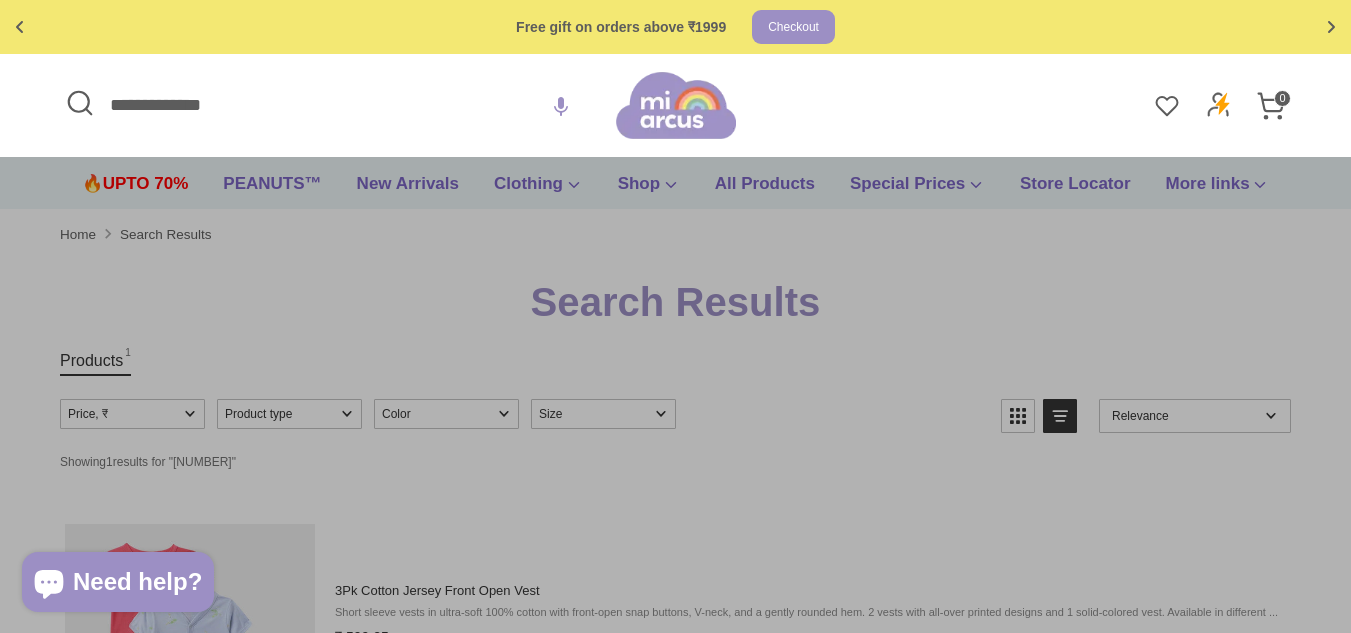 drag, startPoint x: 260, startPoint y: 97, endPoint x: 0, endPoint y: 119, distance: 260.9291 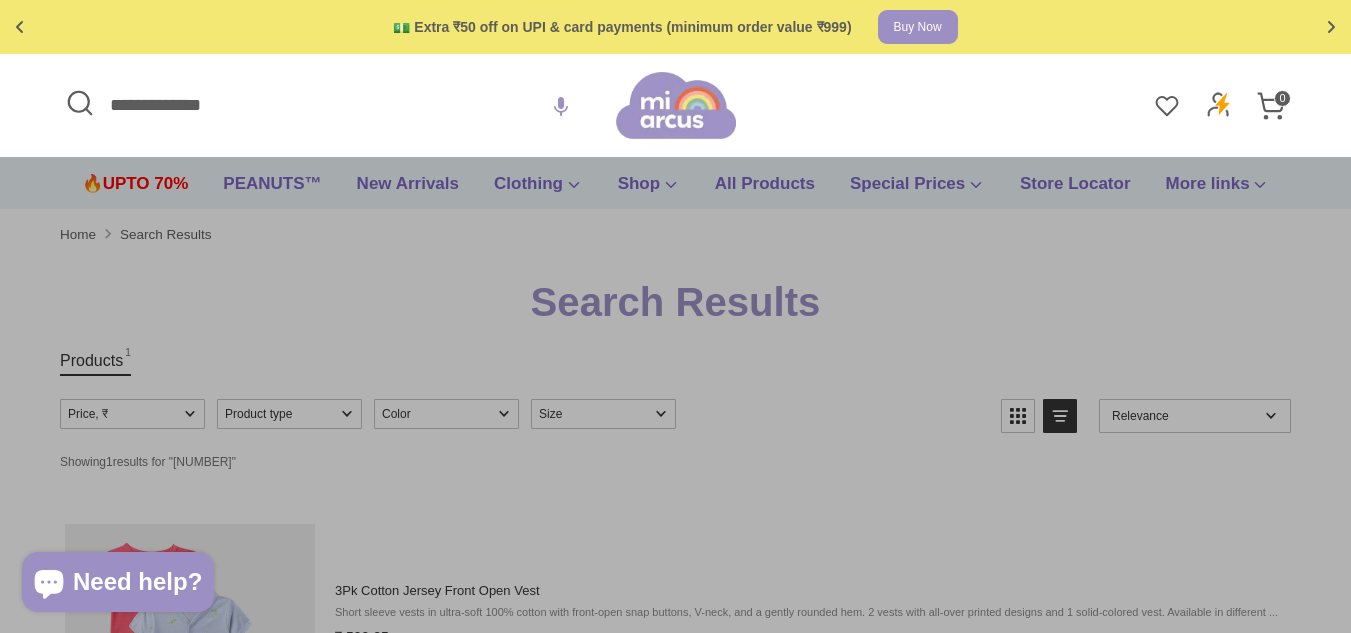 type on "**********" 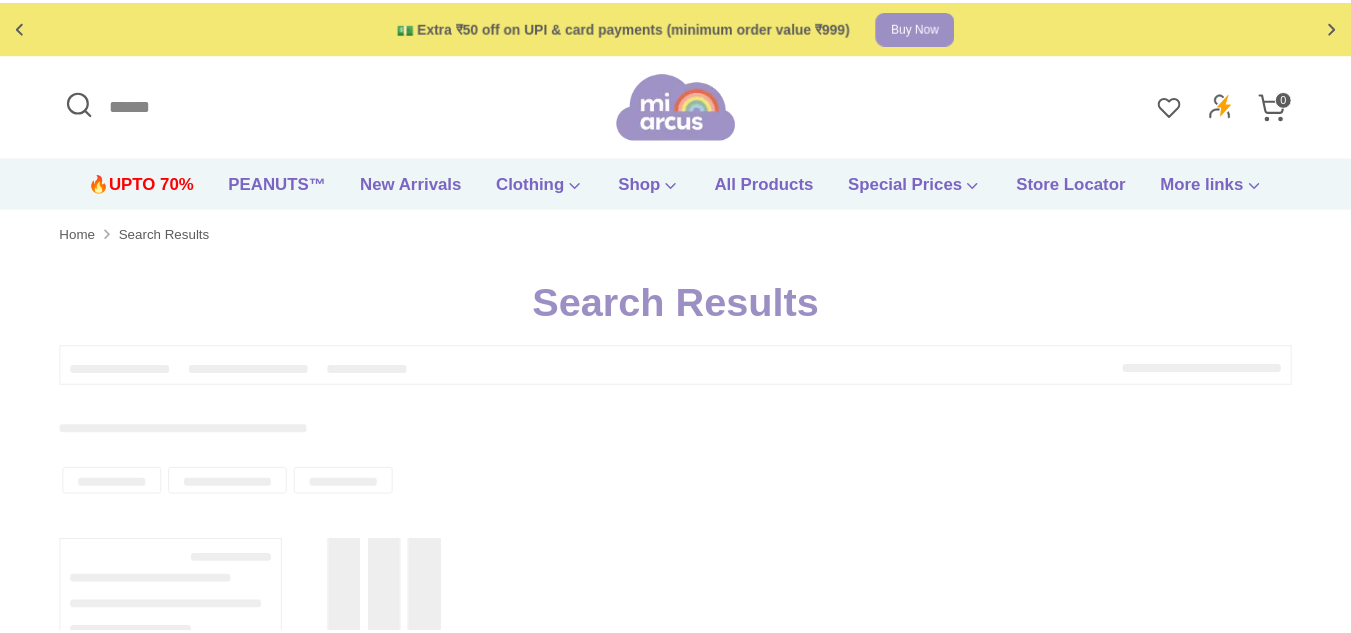 scroll, scrollTop: 0, scrollLeft: 0, axis: both 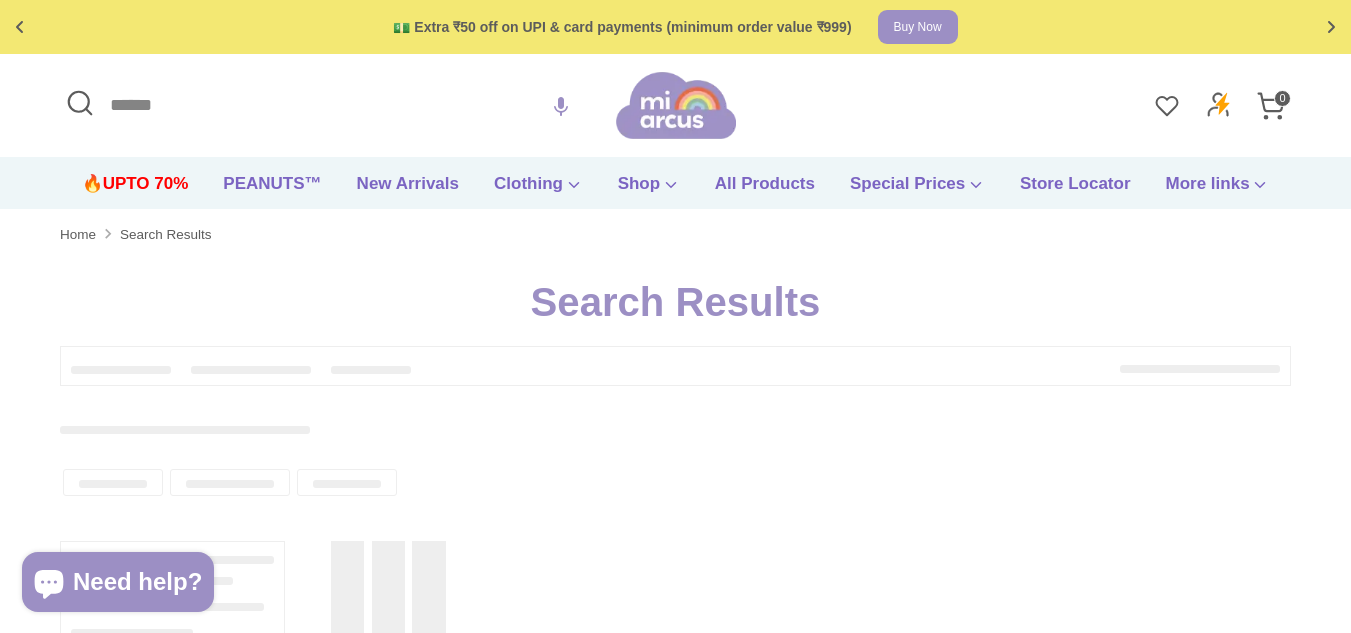 type on "**********" 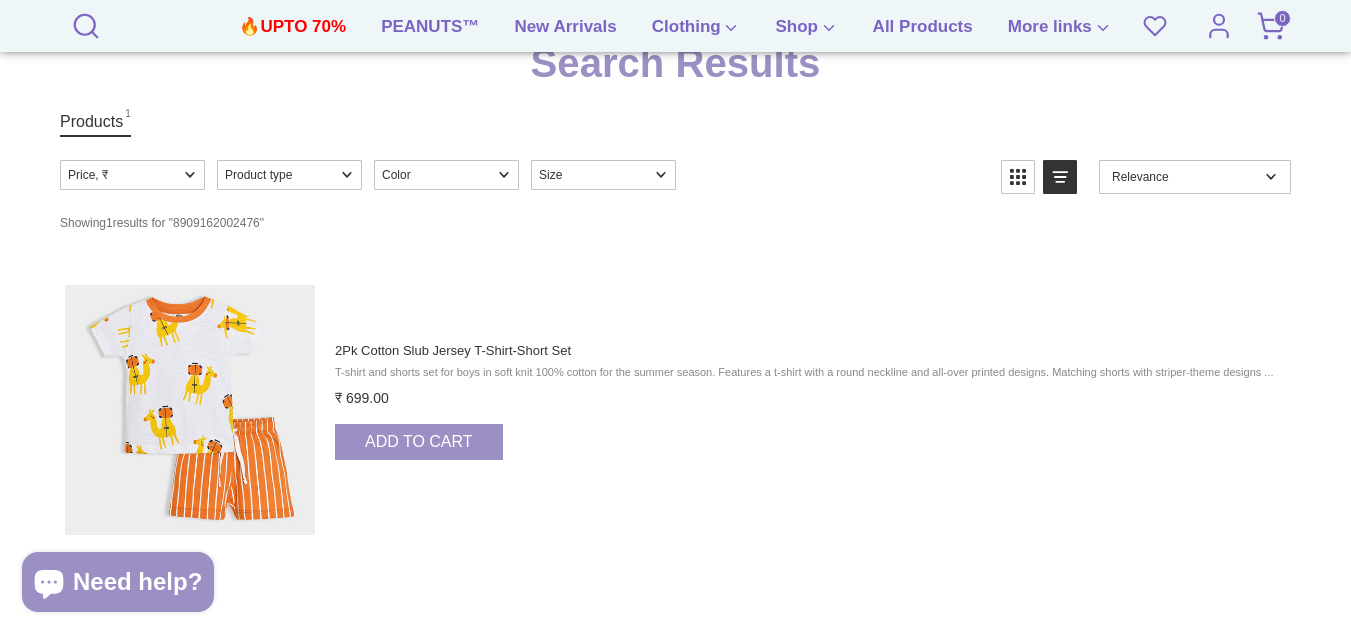 scroll, scrollTop: 300, scrollLeft: 0, axis: vertical 